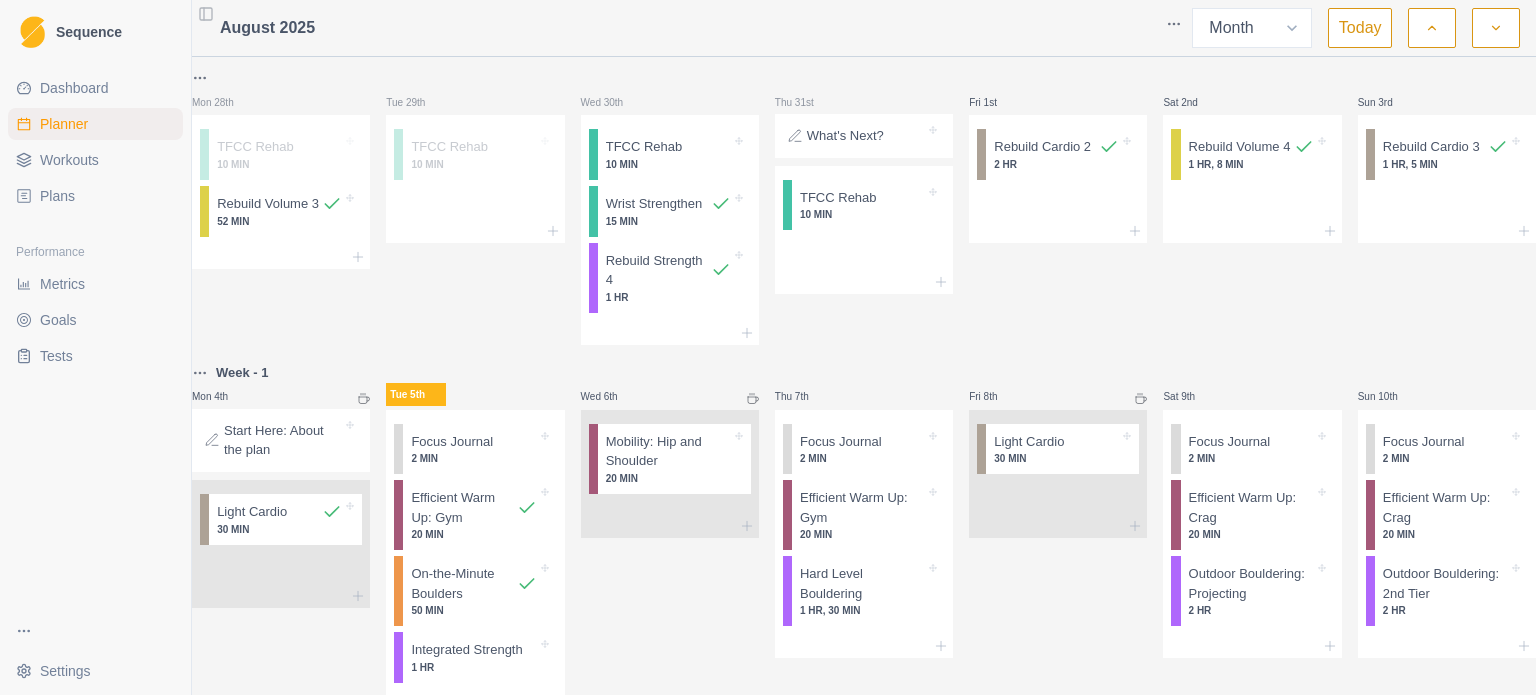 select on "month" 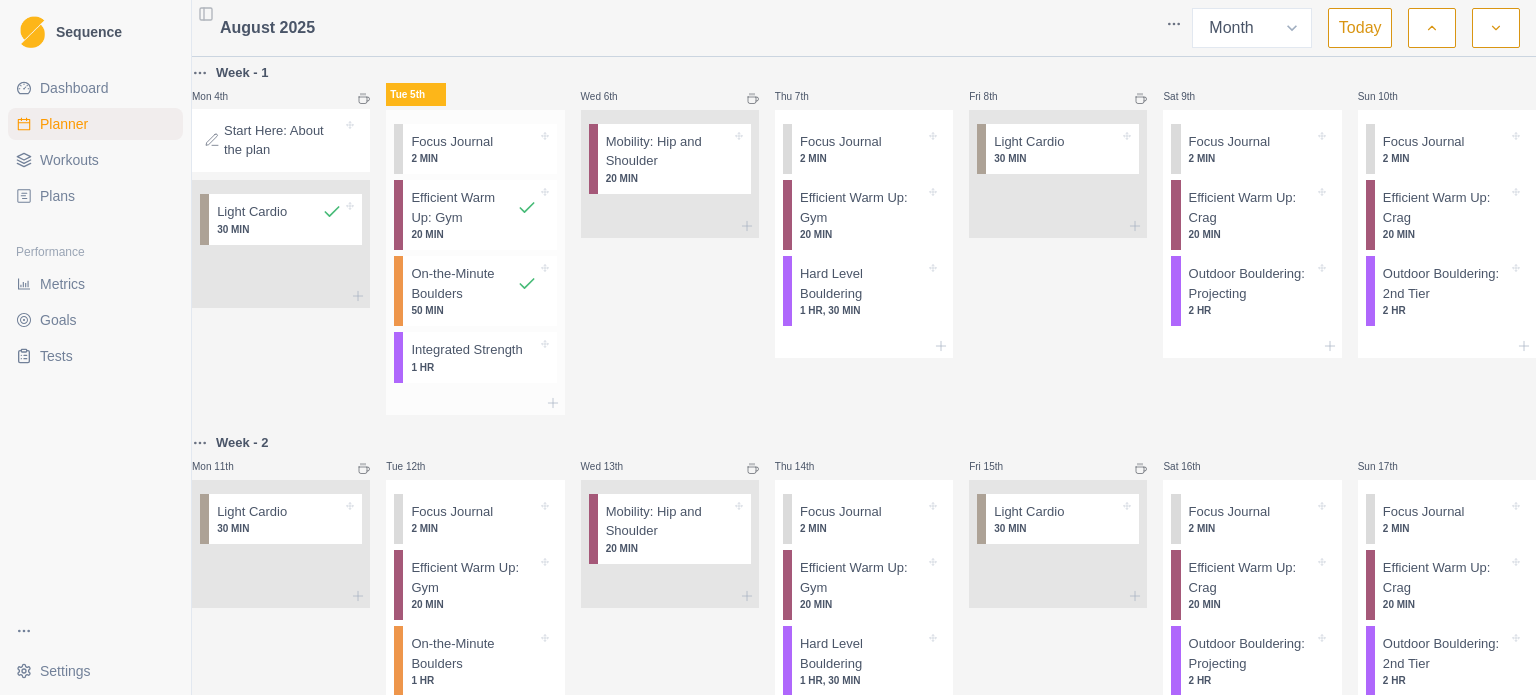 click on "Integrated Strength" at bounding box center (466, 350) 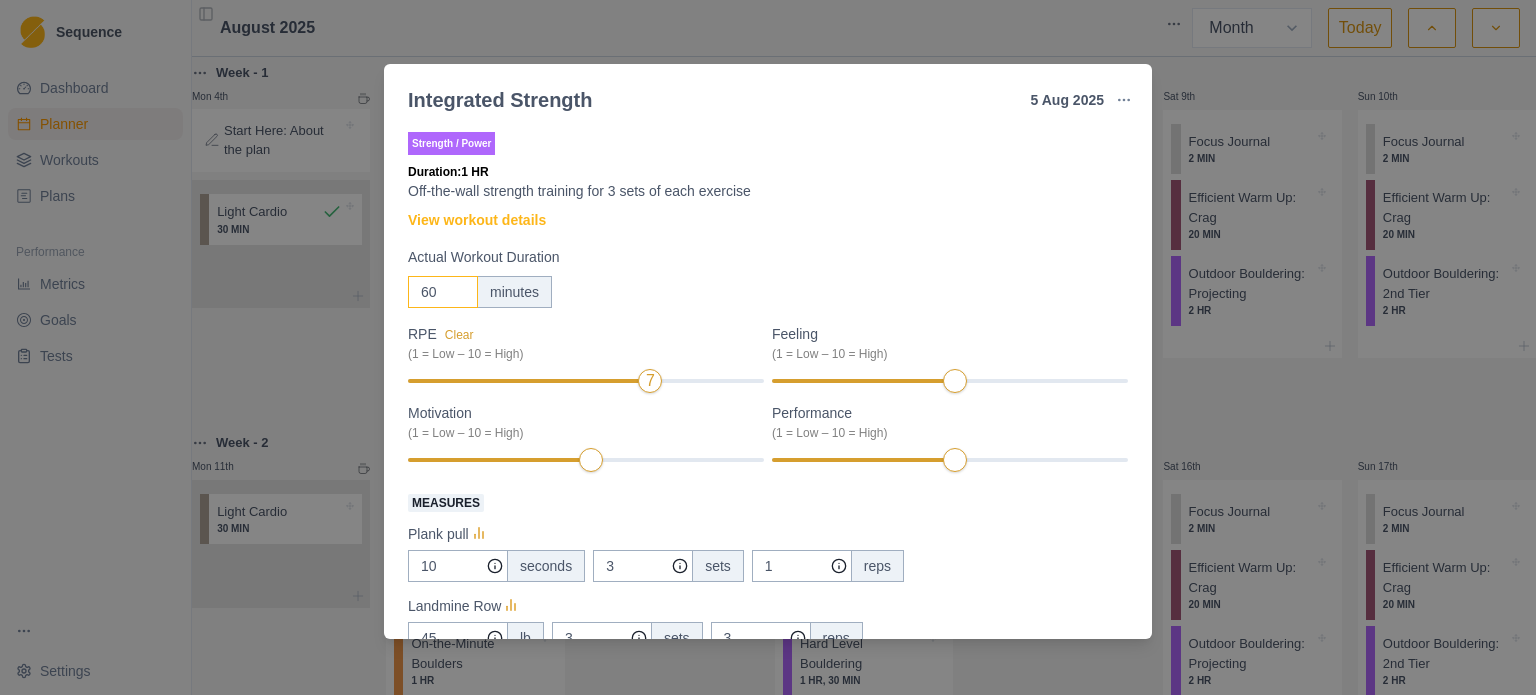 click on "60" at bounding box center (443, 292) 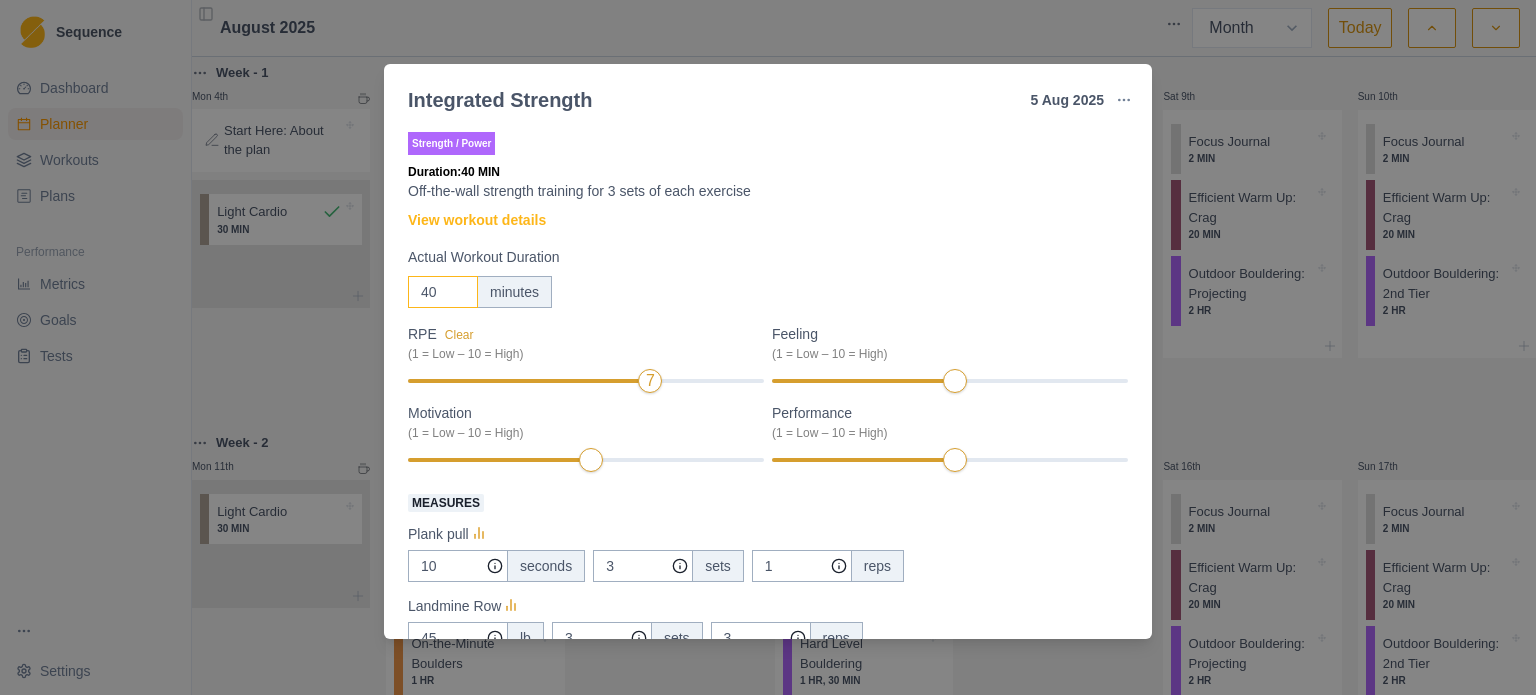 type on "40" 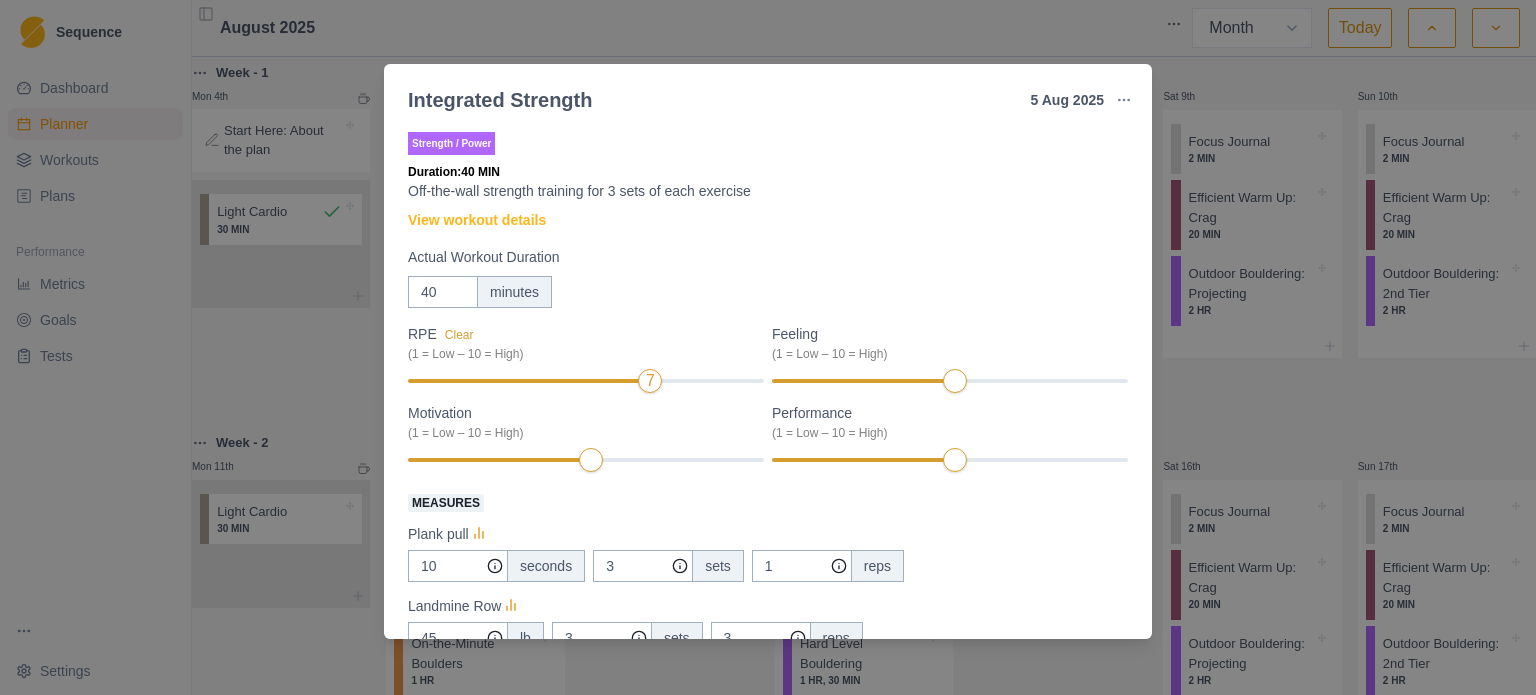 click on "40 minutes" at bounding box center [768, 292] 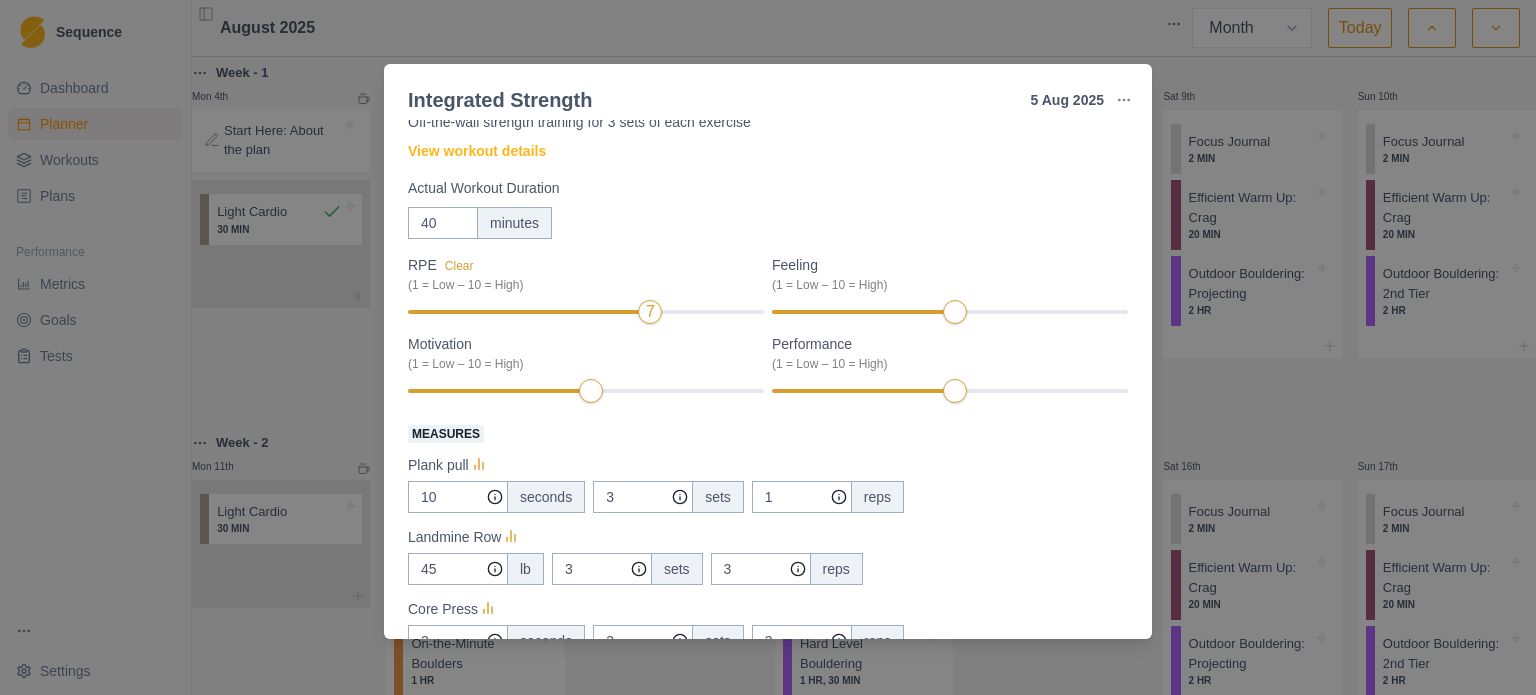 scroll, scrollTop: 100, scrollLeft: 0, axis: vertical 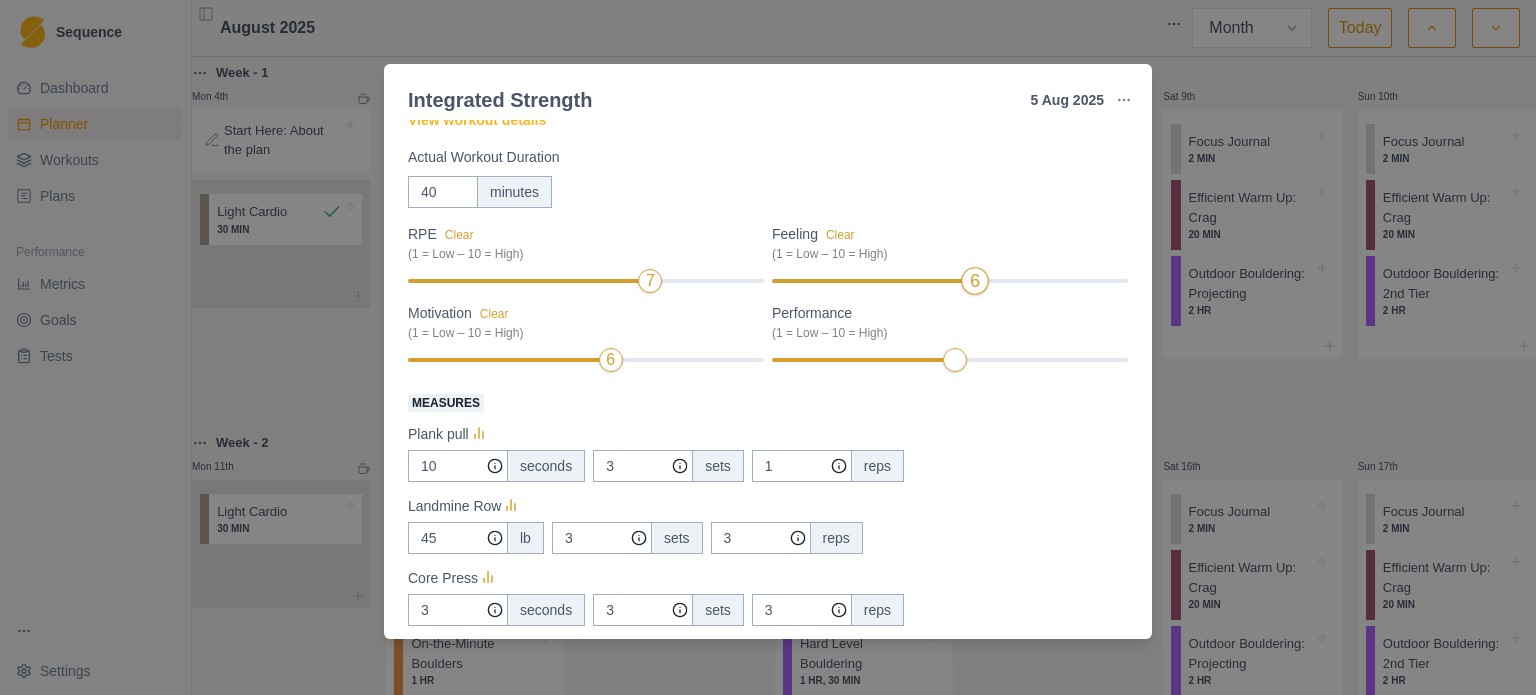 click on "6" at bounding box center (950, 281) 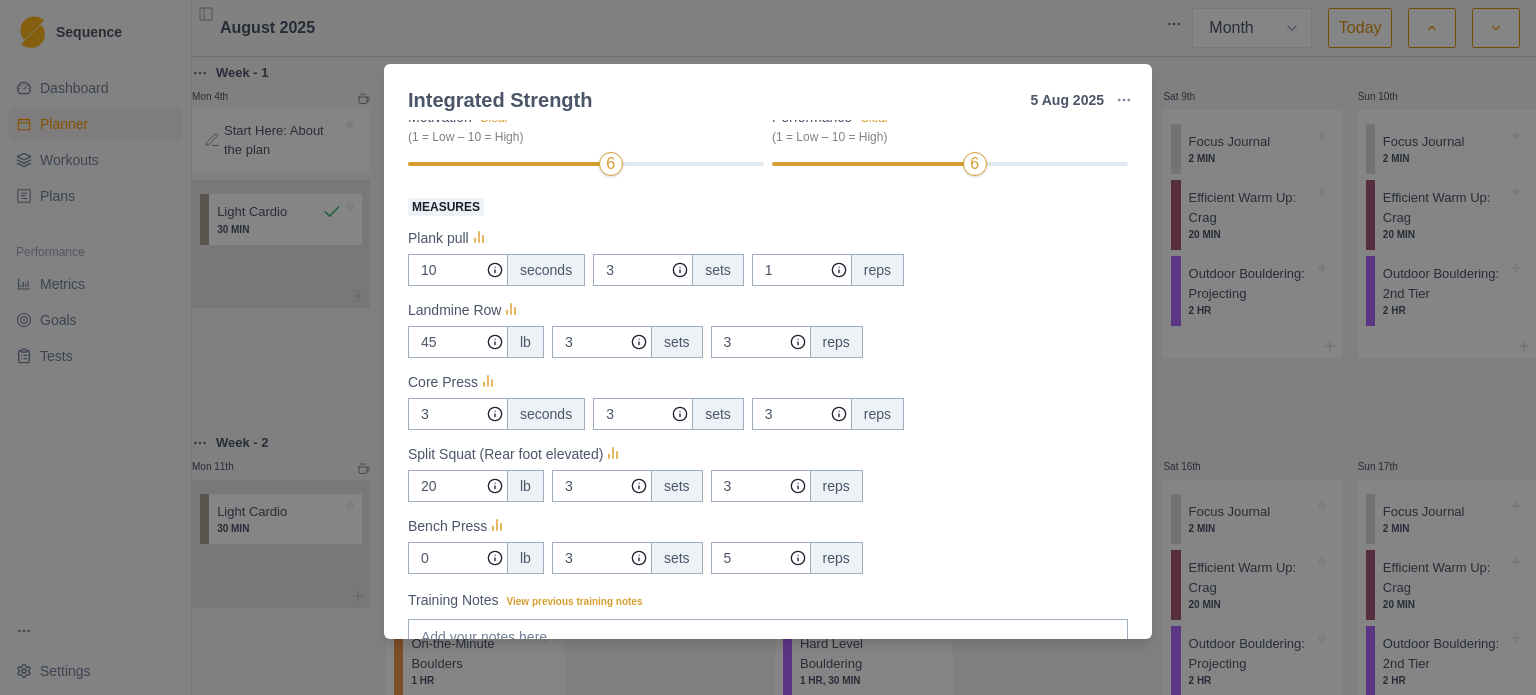 scroll, scrollTop: 300, scrollLeft: 0, axis: vertical 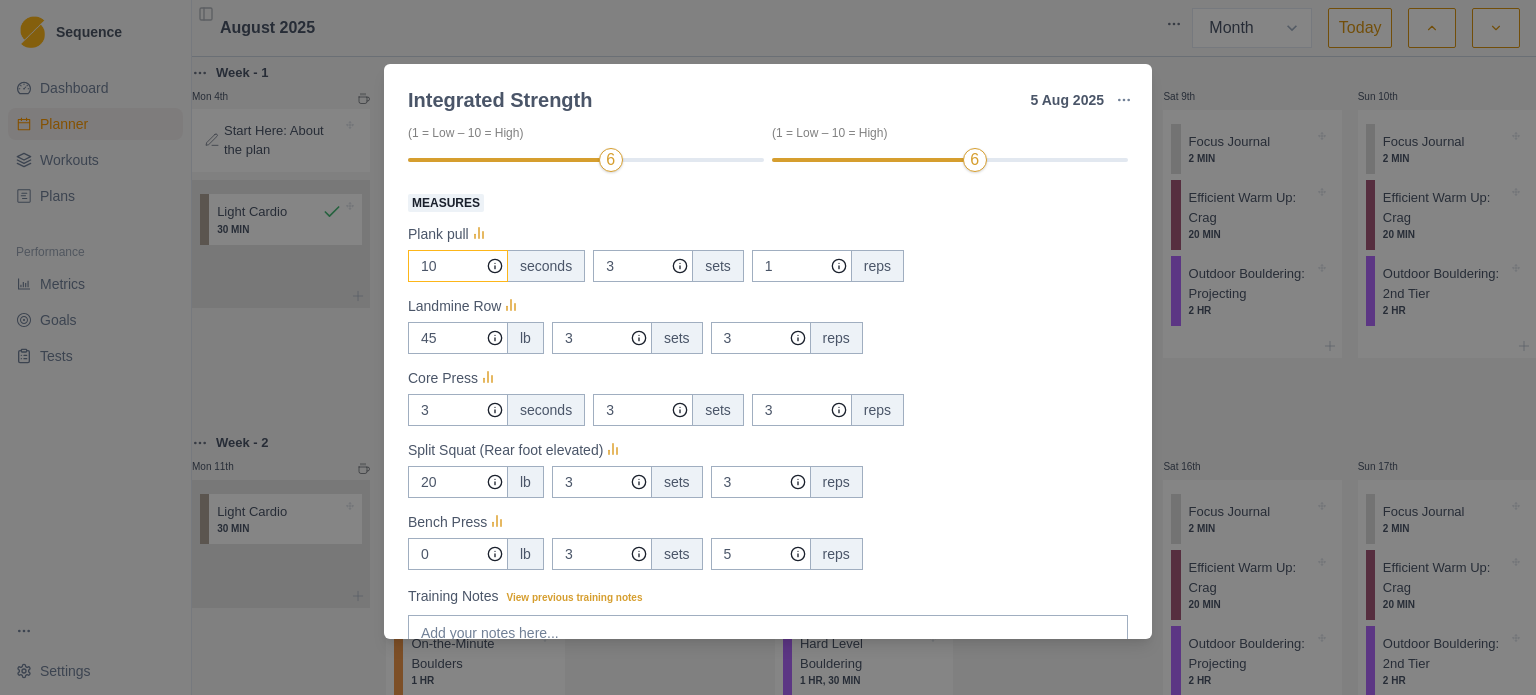 click on "10" at bounding box center [458, 266] 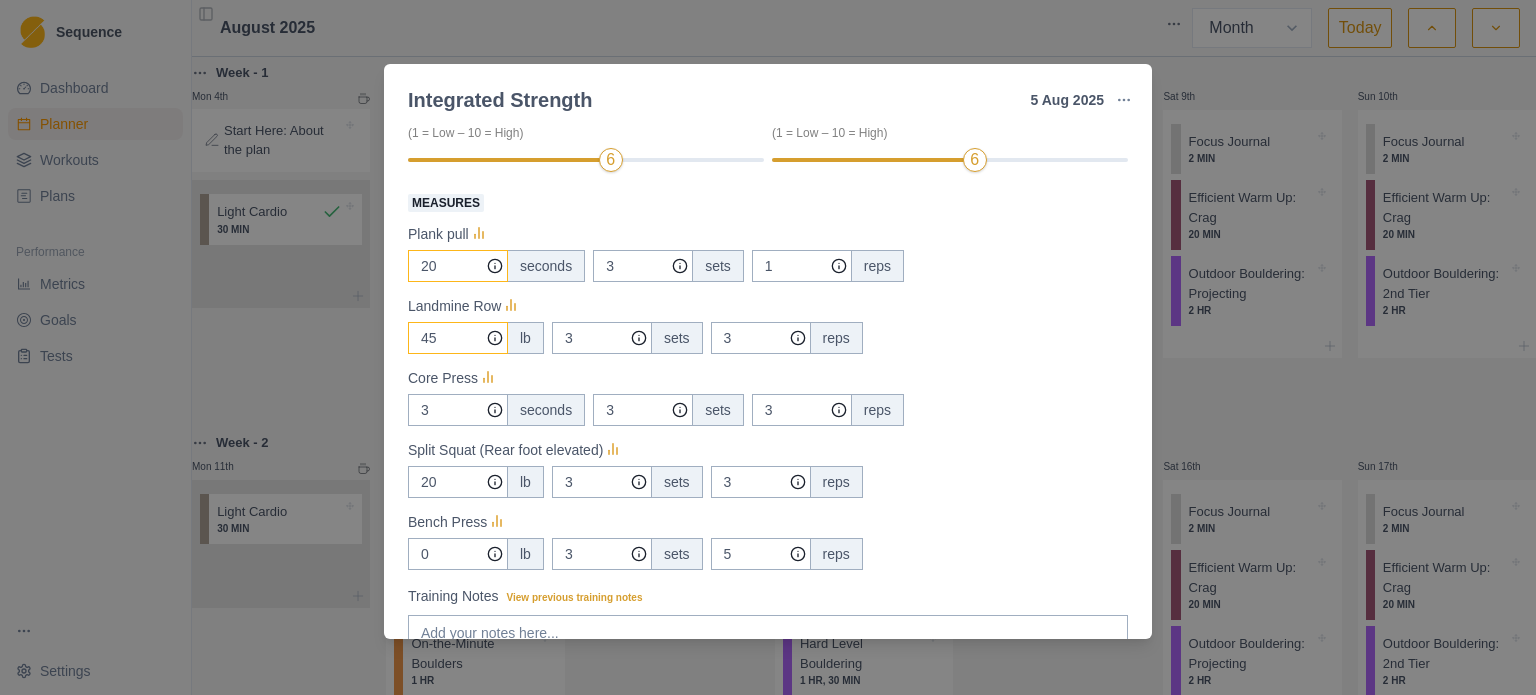 type on "20" 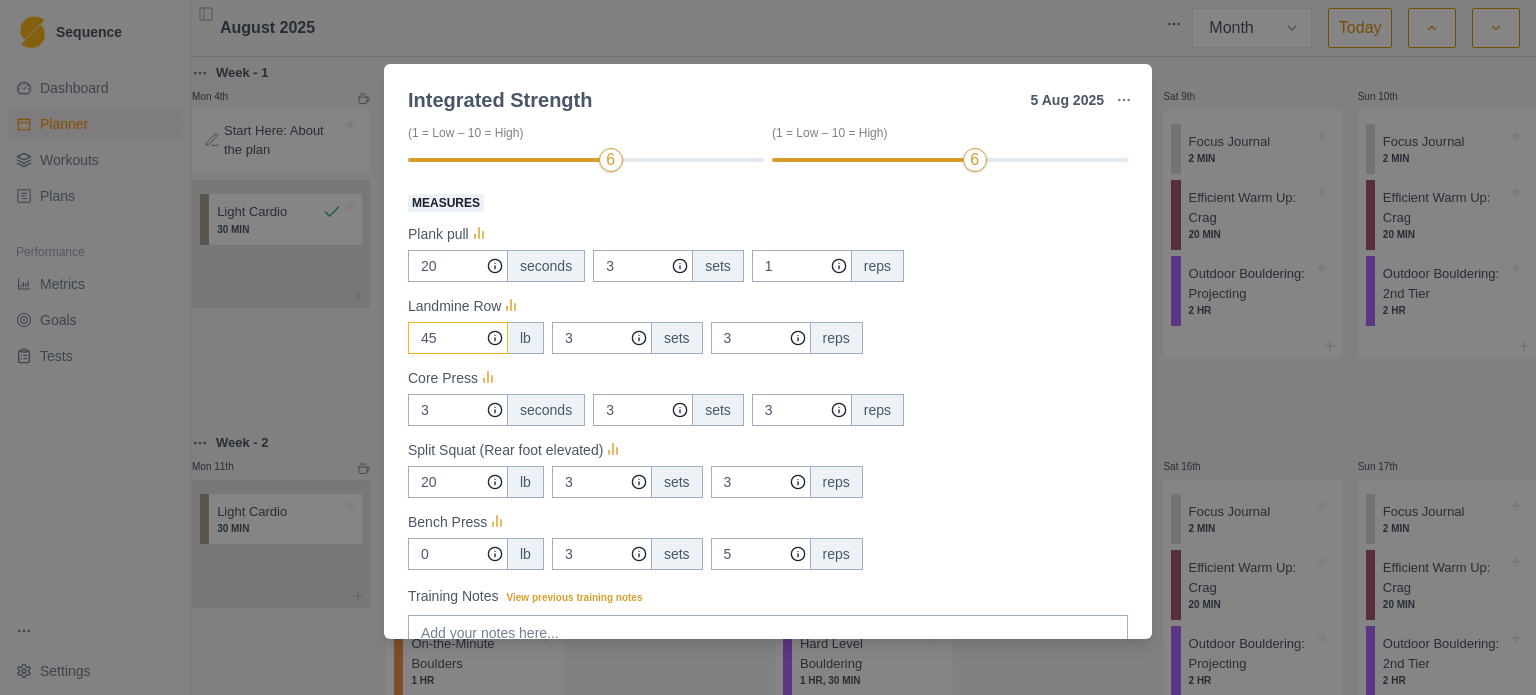 click on "45" at bounding box center (458, 266) 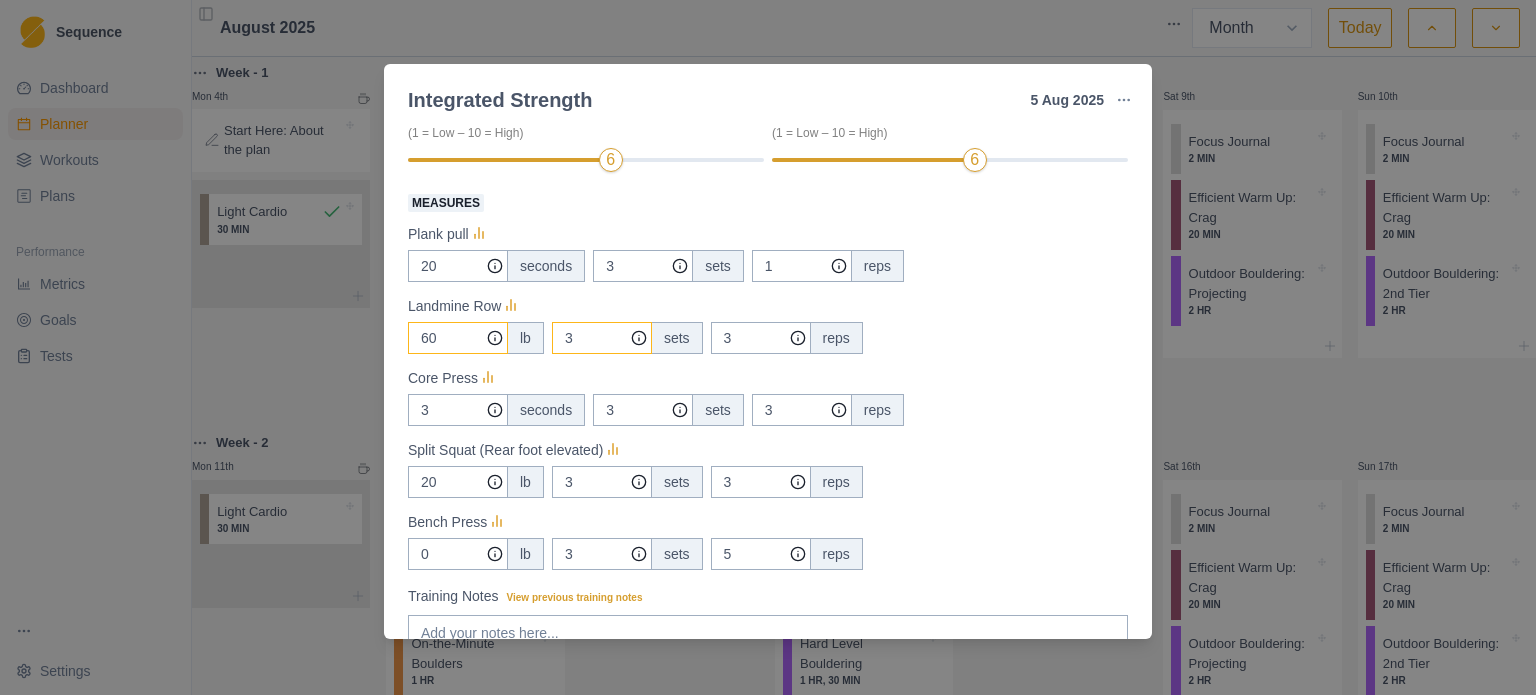 type on "60" 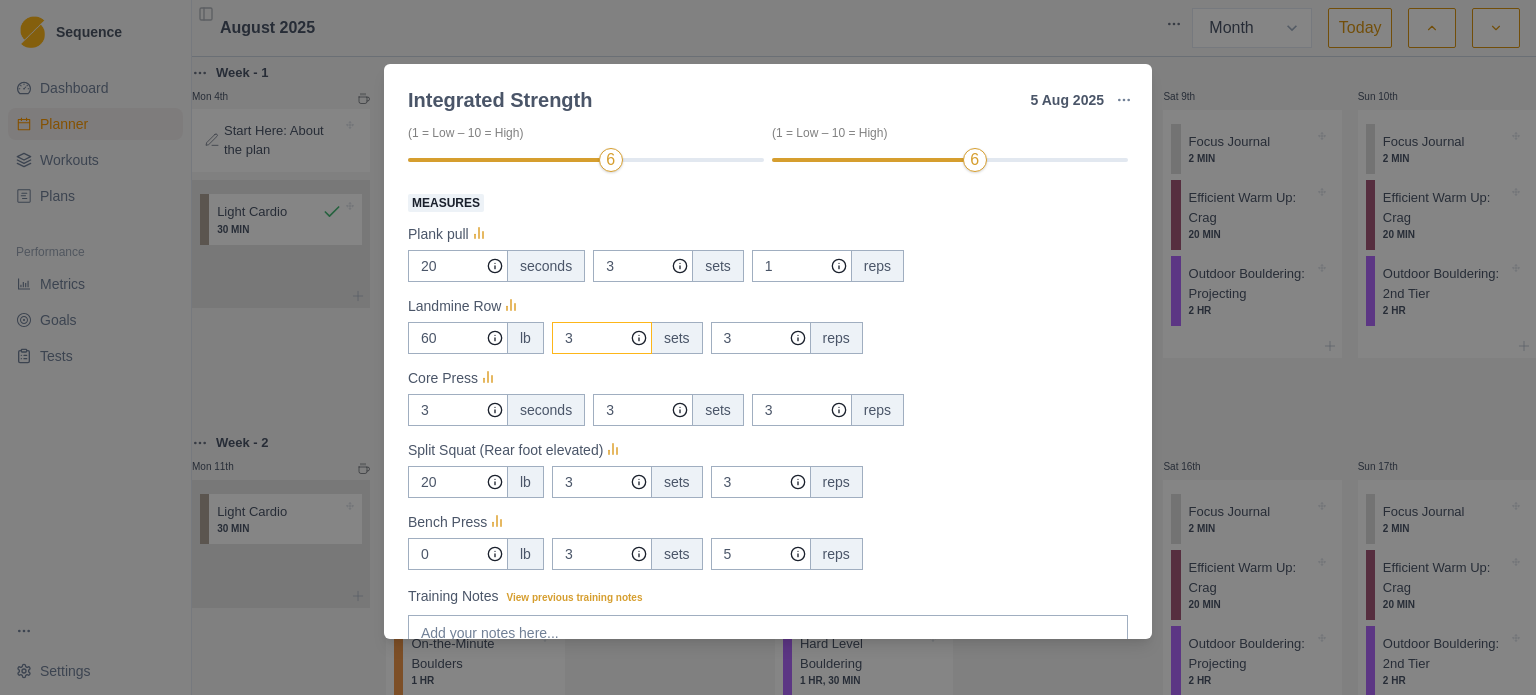 click on "3" at bounding box center (643, 266) 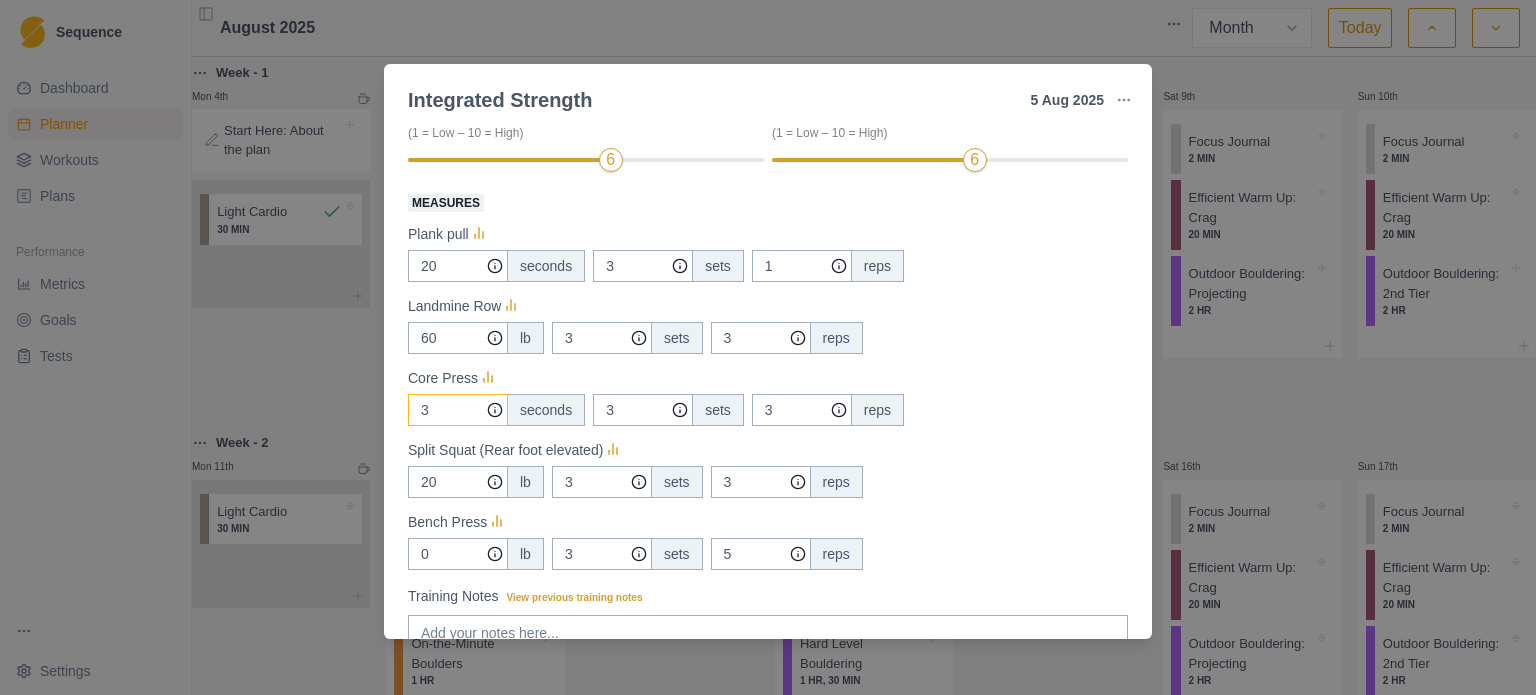 click on "3" at bounding box center [458, 266] 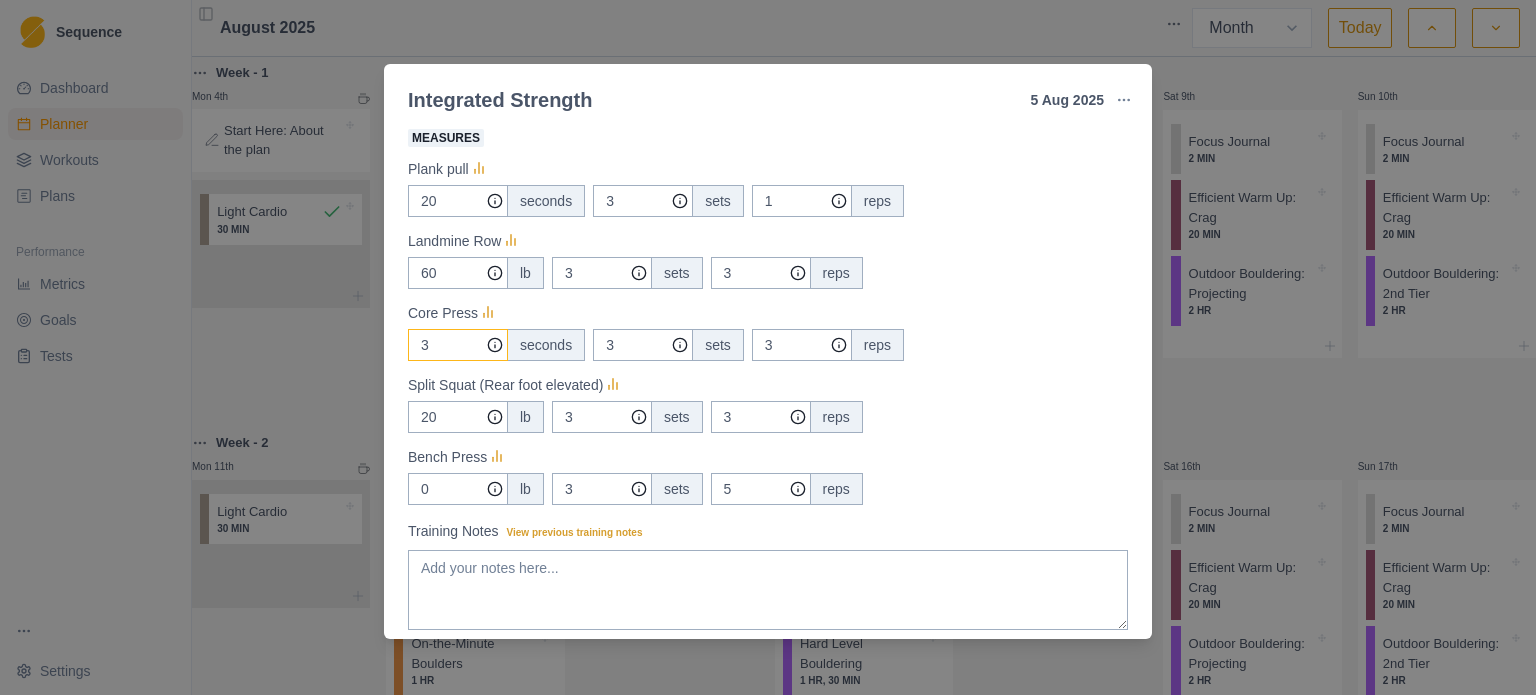 scroll, scrollTop: 400, scrollLeft: 0, axis: vertical 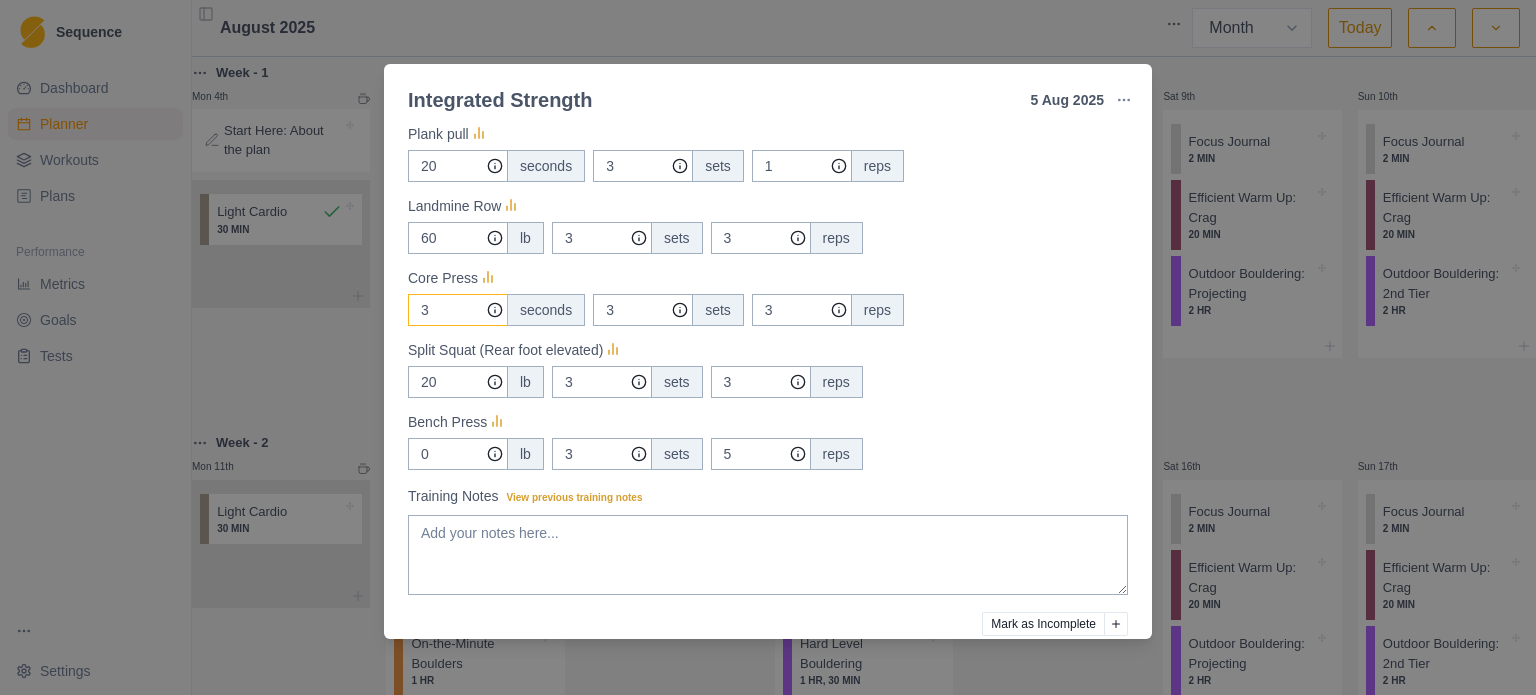 click on "3" at bounding box center (458, 166) 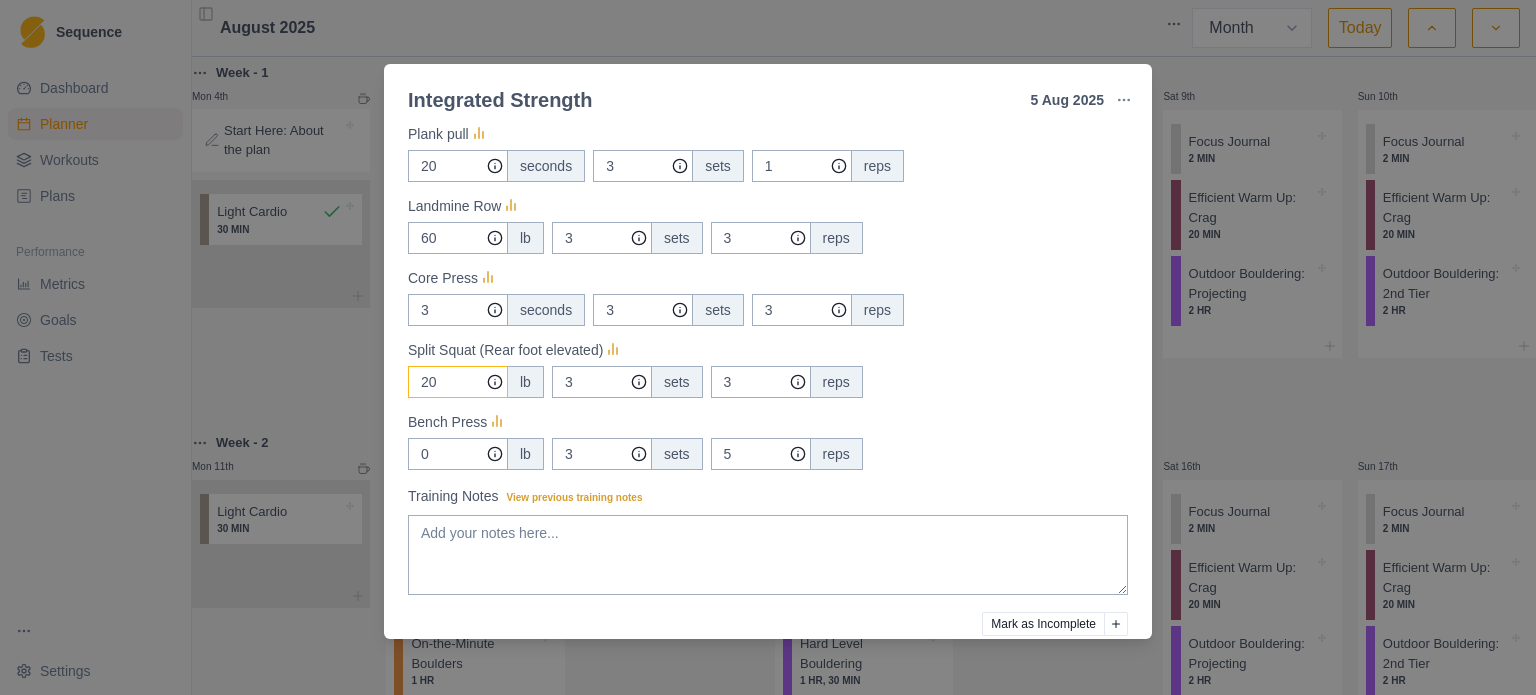 click on "20" at bounding box center [458, 166] 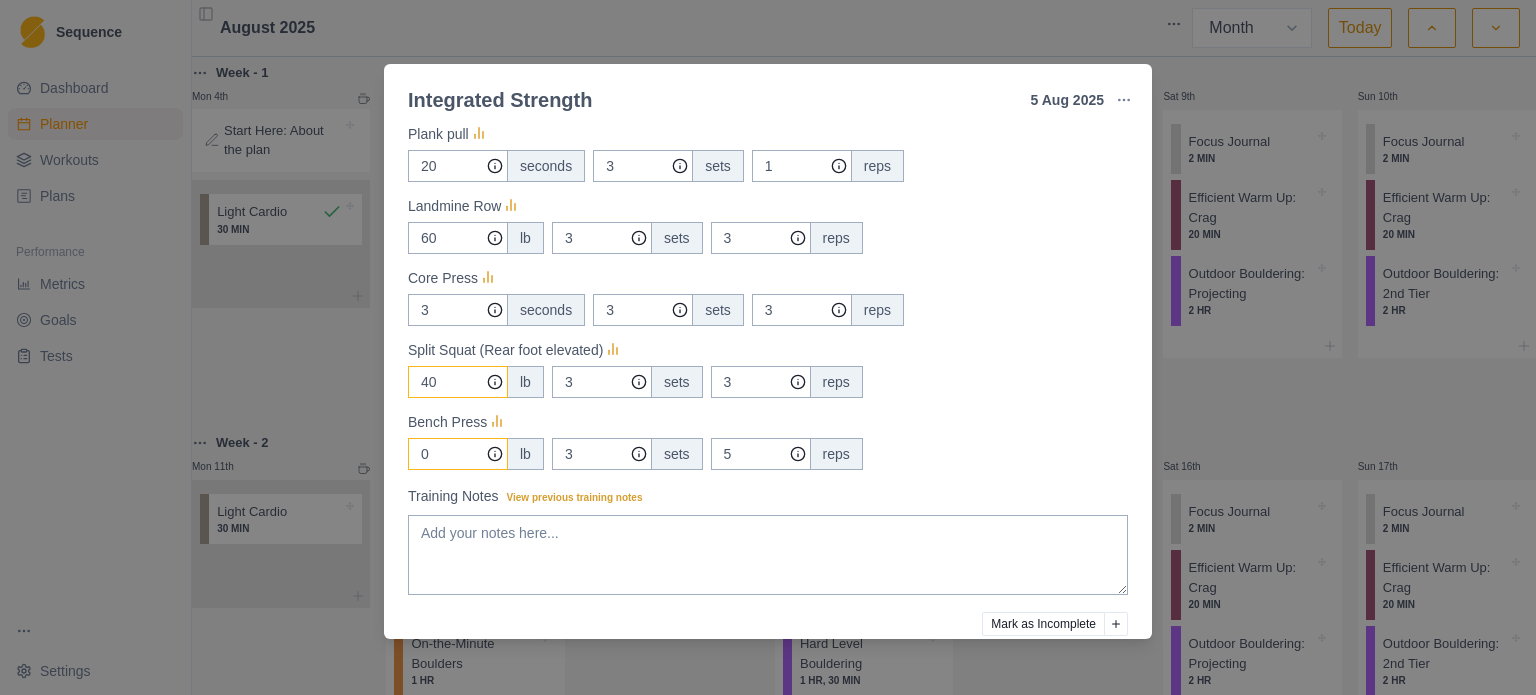 type on "40" 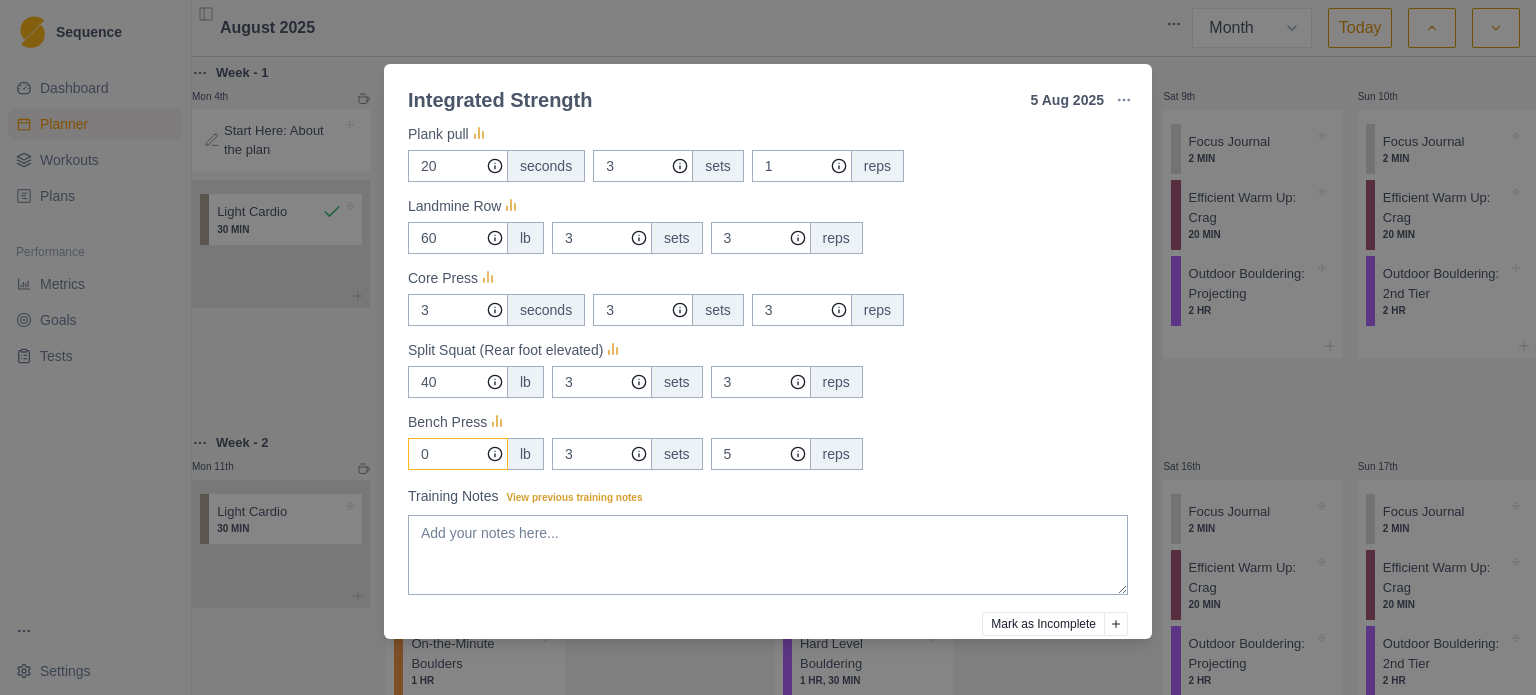 click on "0" at bounding box center [458, 166] 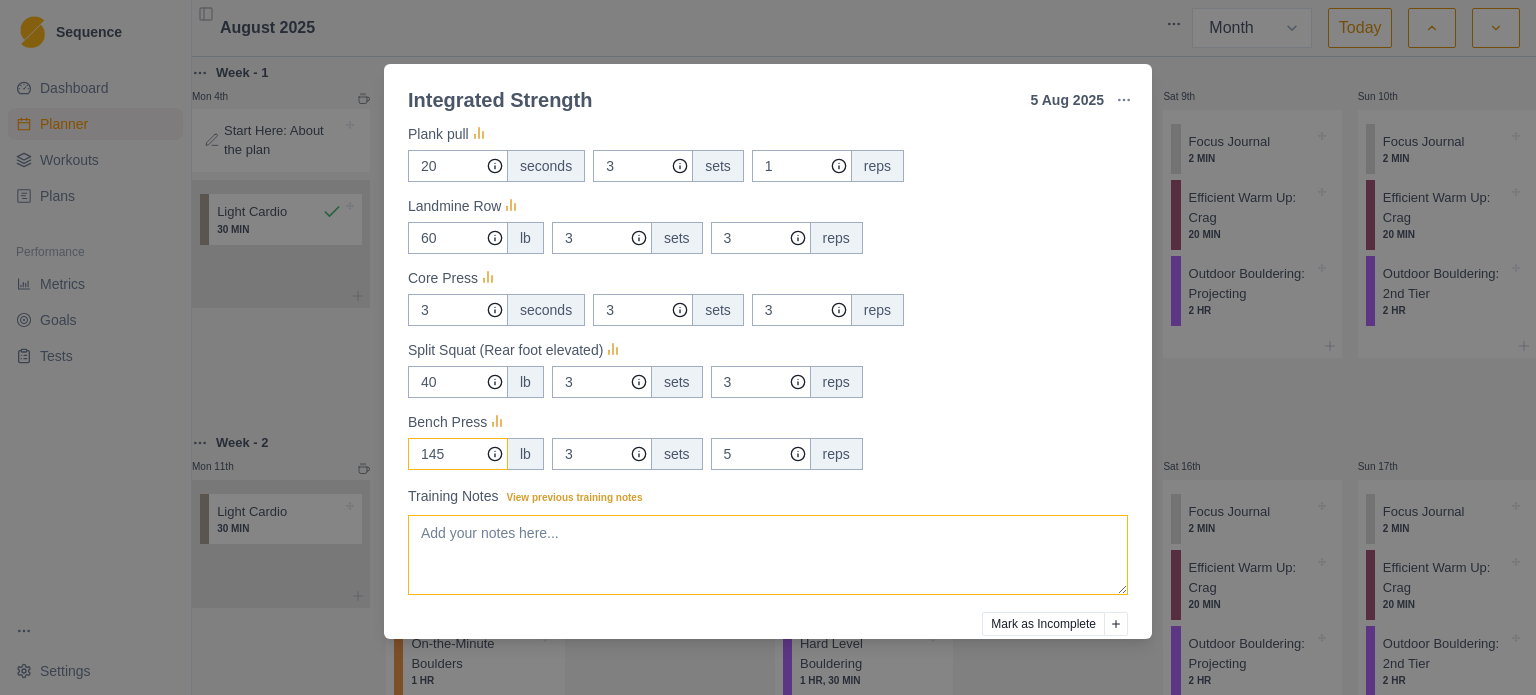 type on "145" 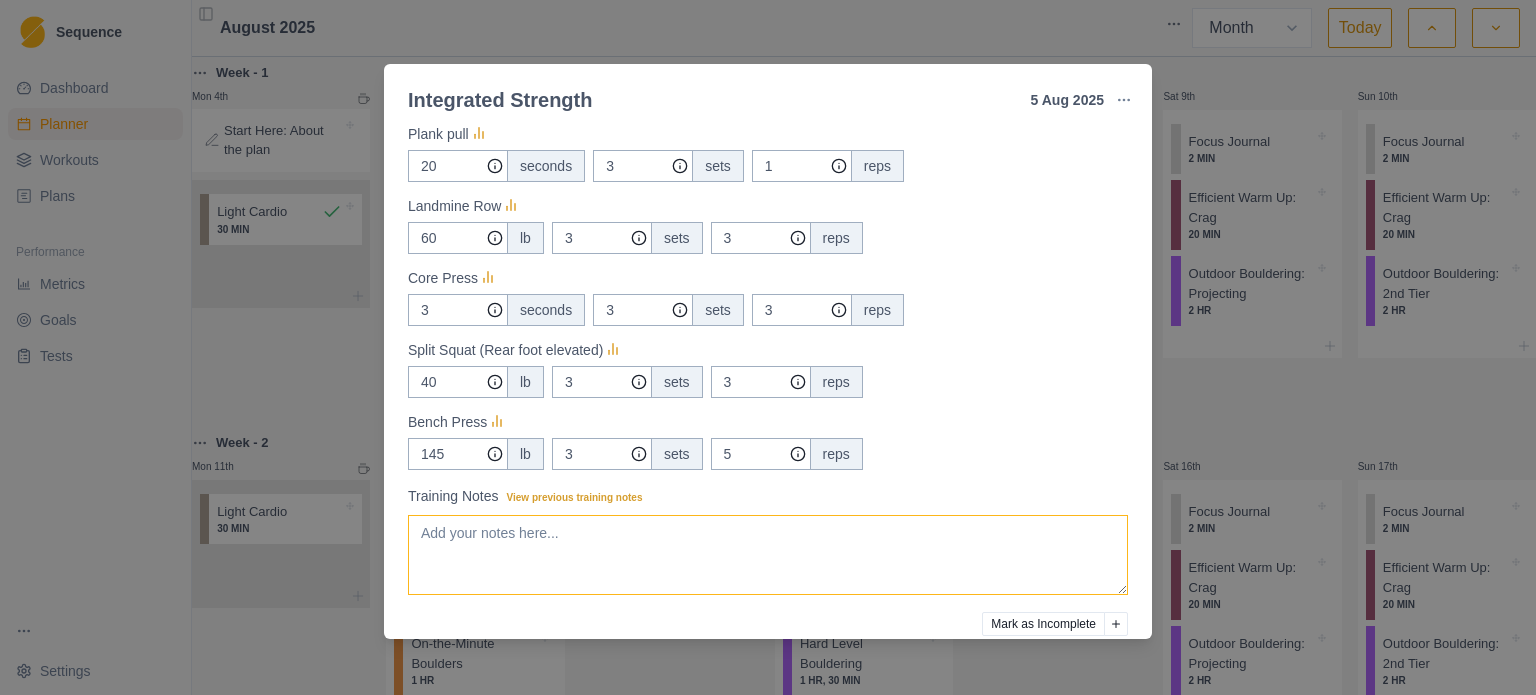 click on "Training Notes View previous training notes" at bounding box center [768, 555] 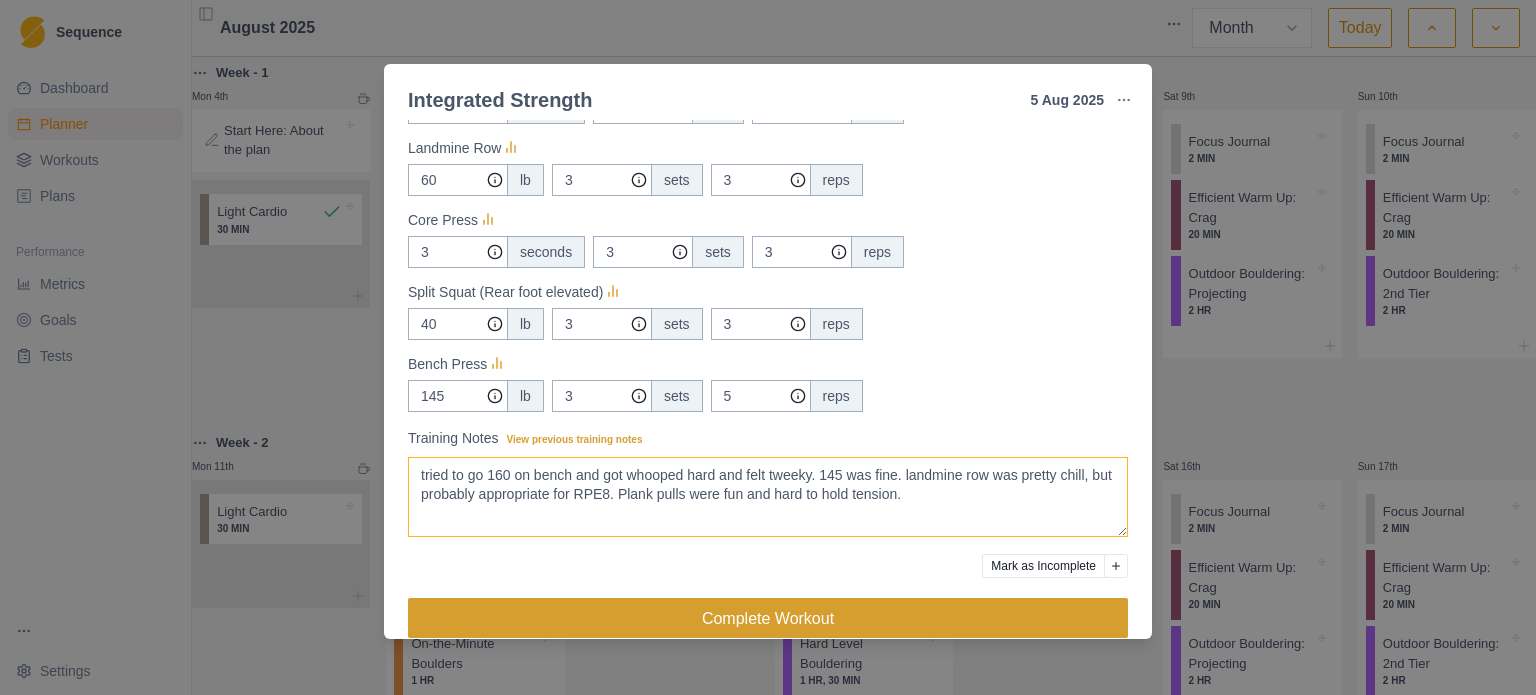 scroll, scrollTop: 487, scrollLeft: 0, axis: vertical 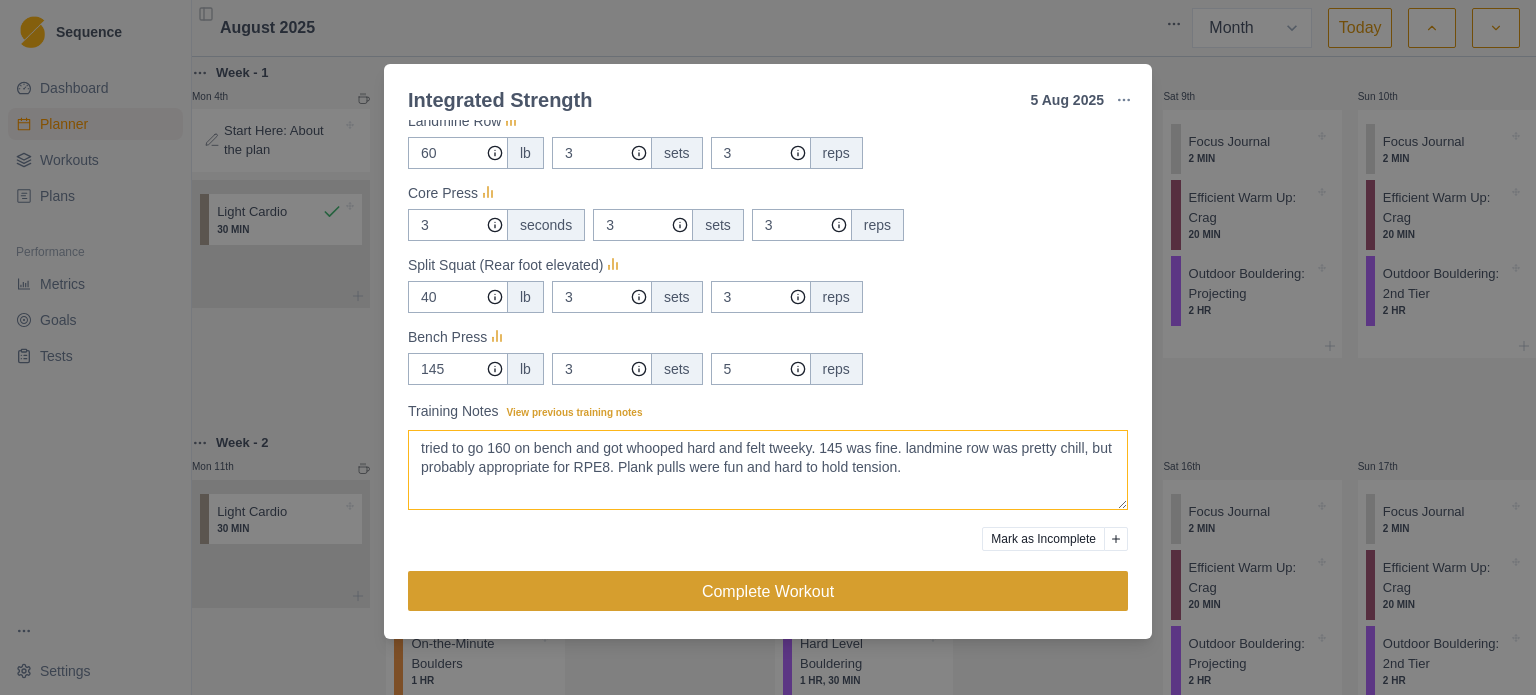 type on "tried to go 160 on bench and got whooped hard and felt tweeky. 145 was fine. landmine row was pretty chill, but probably appropriate for RPE8. Plank pulls were fun and hard to hold tension." 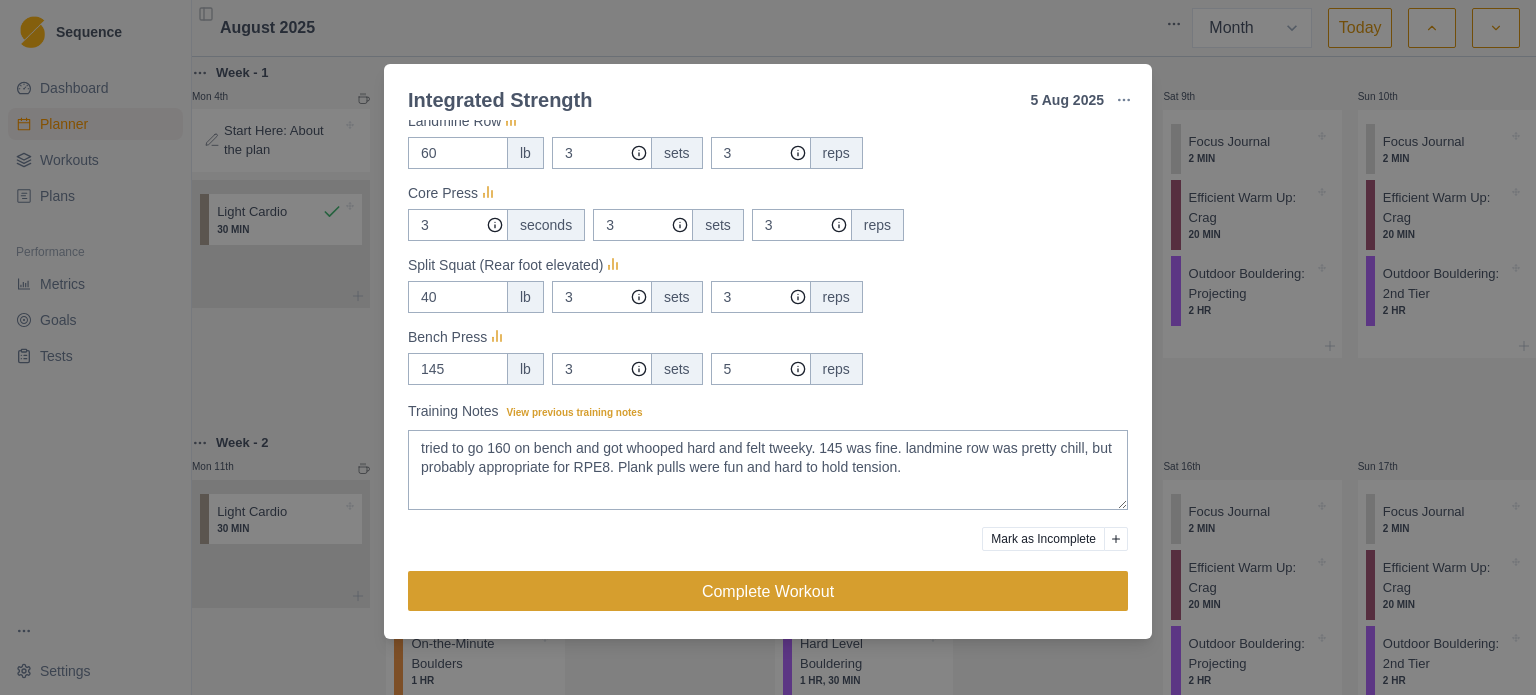 click on "Complete Workout" at bounding box center (768, 591) 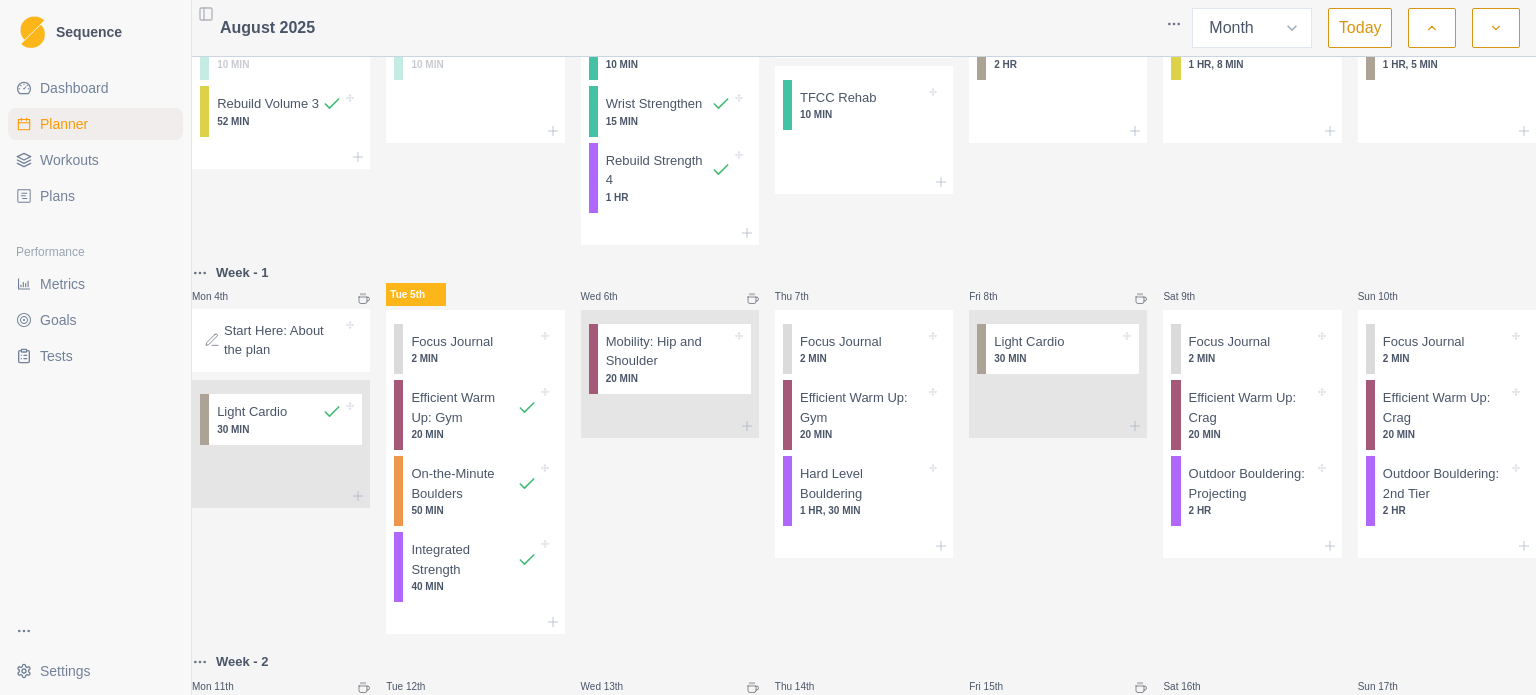 scroll, scrollTop: 0, scrollLeft: 0, axis: both 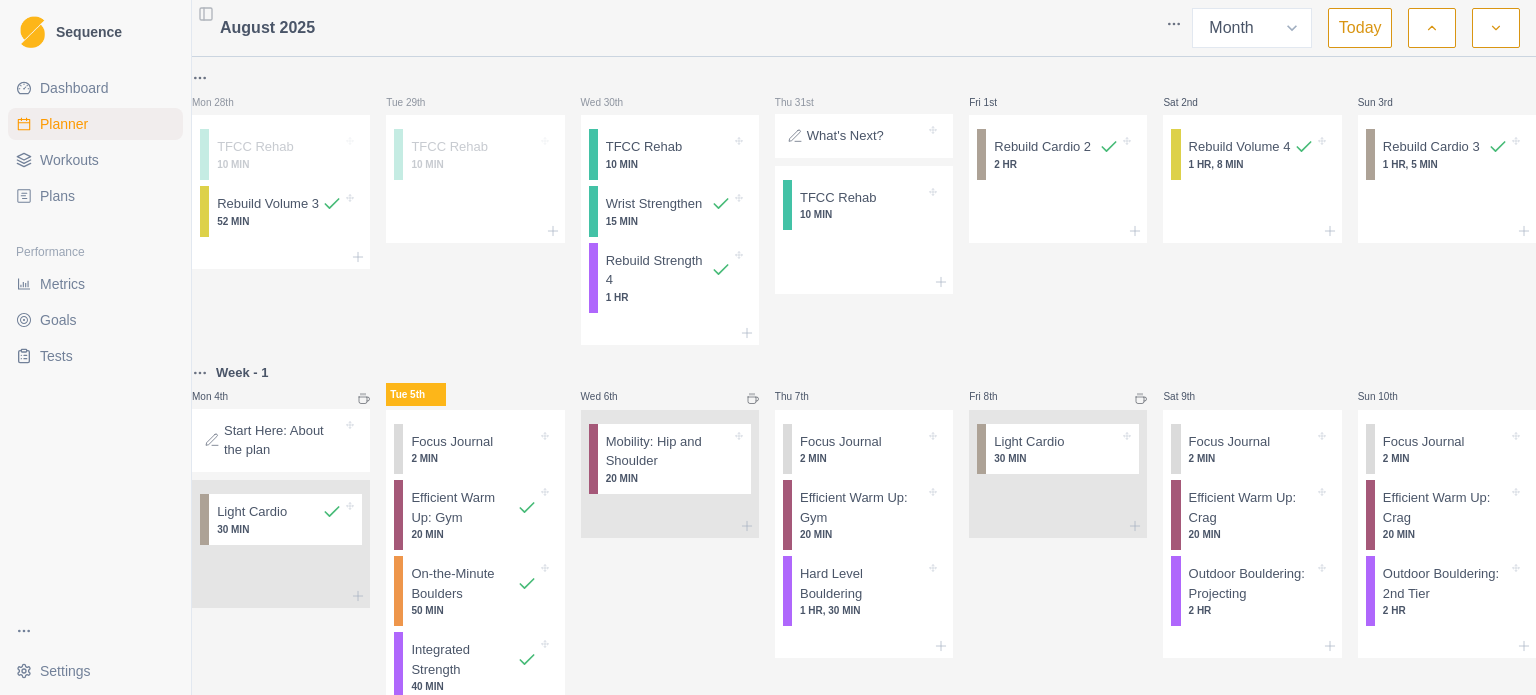 click 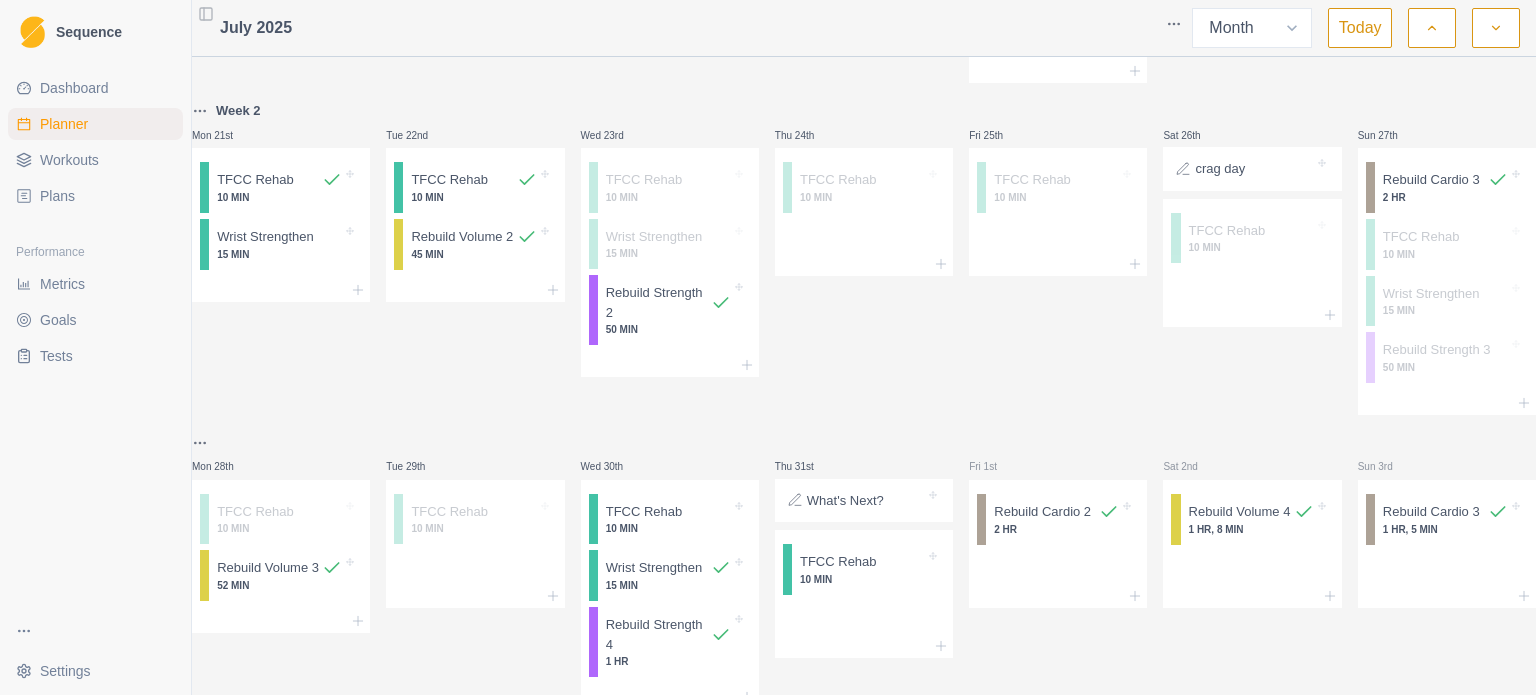scroll, scrollTop: 719, scrollLeft: 0, axis: vertical 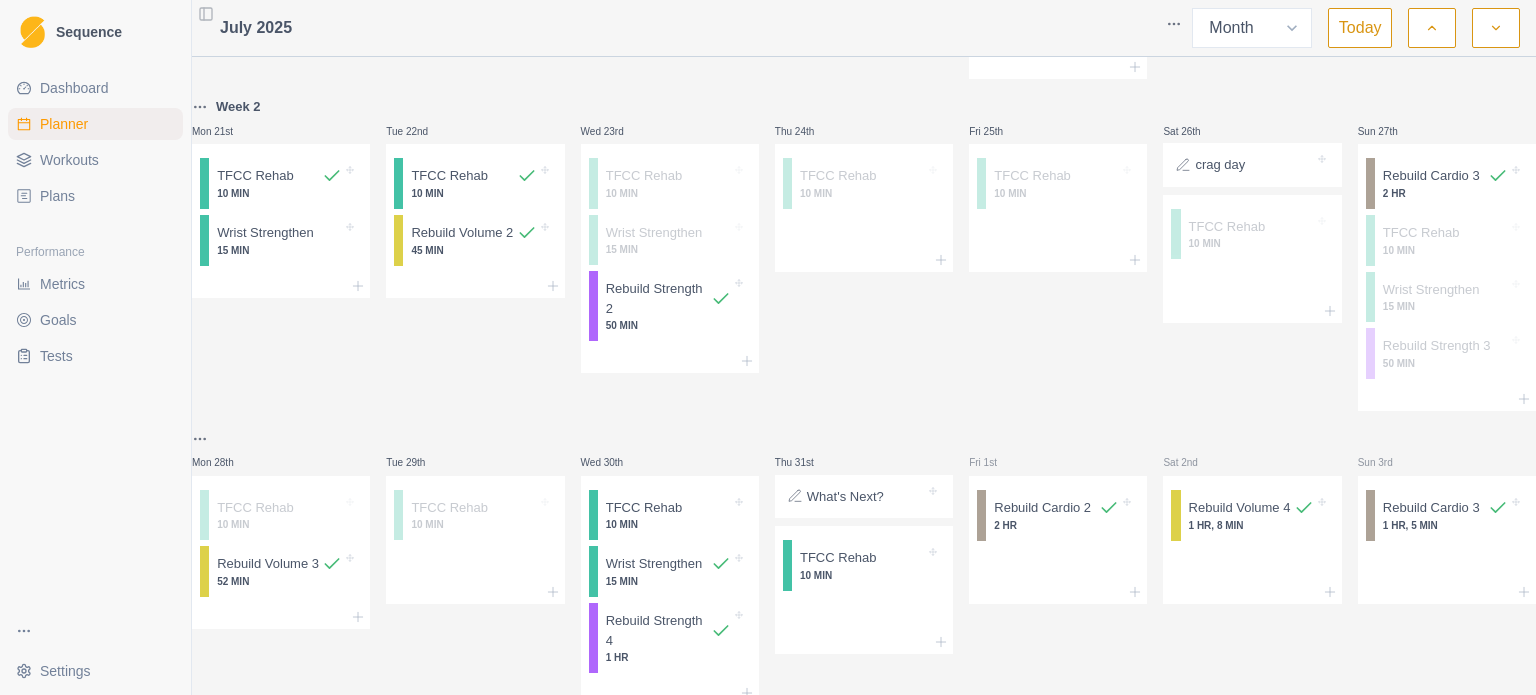 click 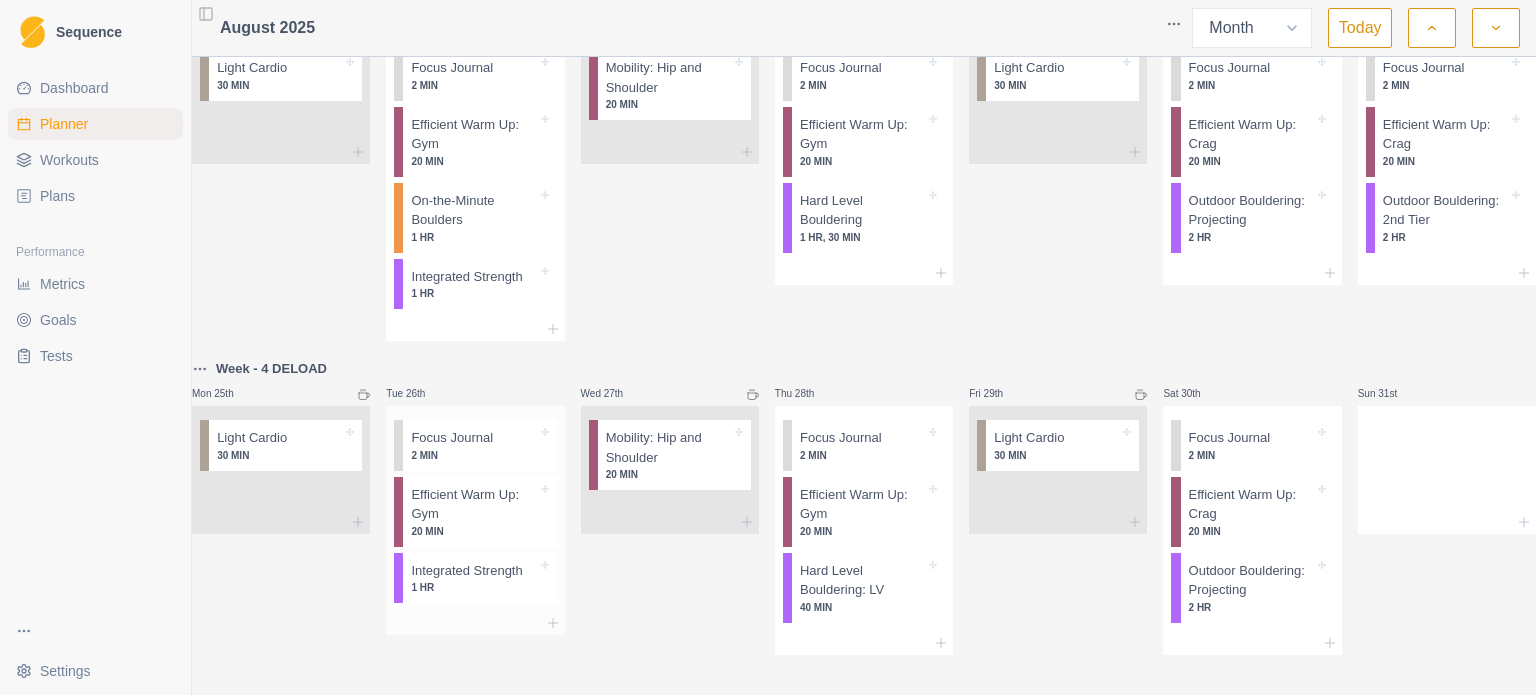 scroll, scrollTop: 1196, scrollLeft: 0, axis: vertical 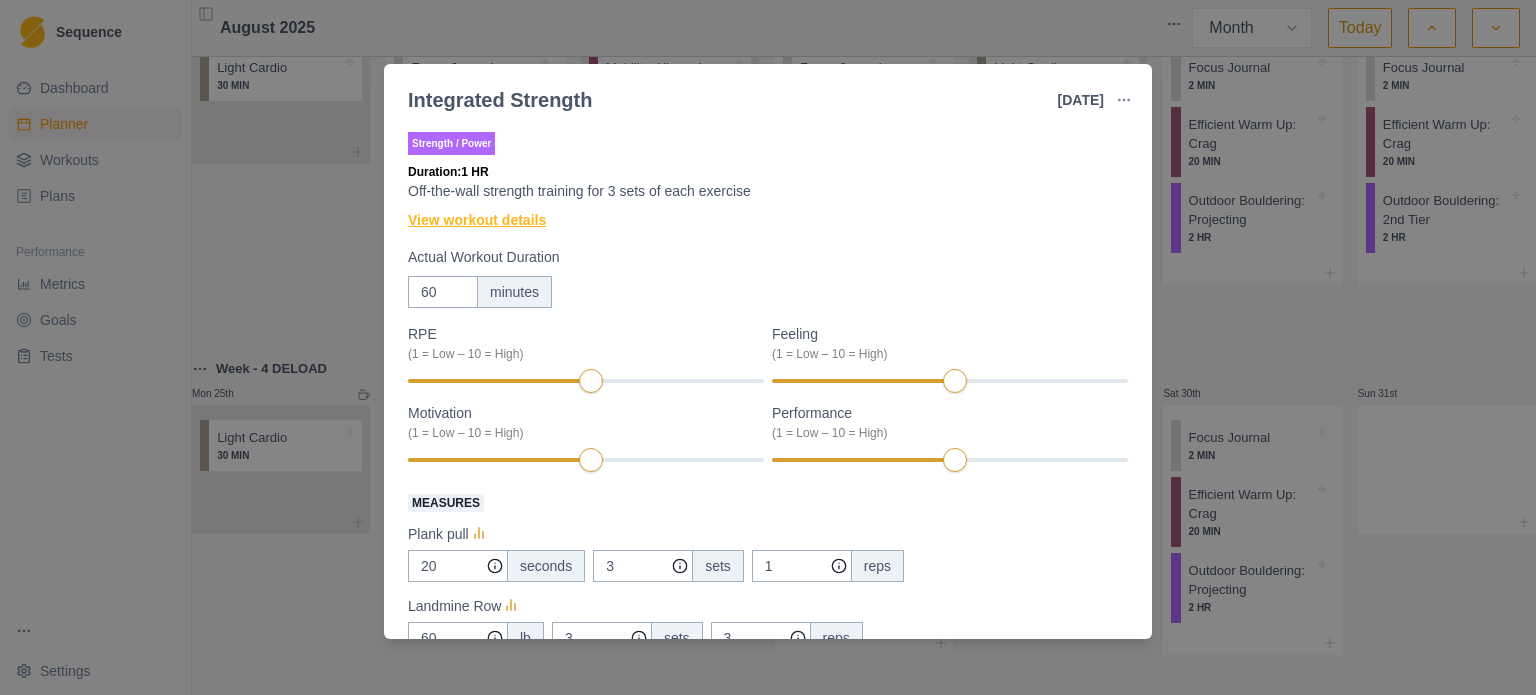 click on "View workout details" at bounding box center [477, 220] 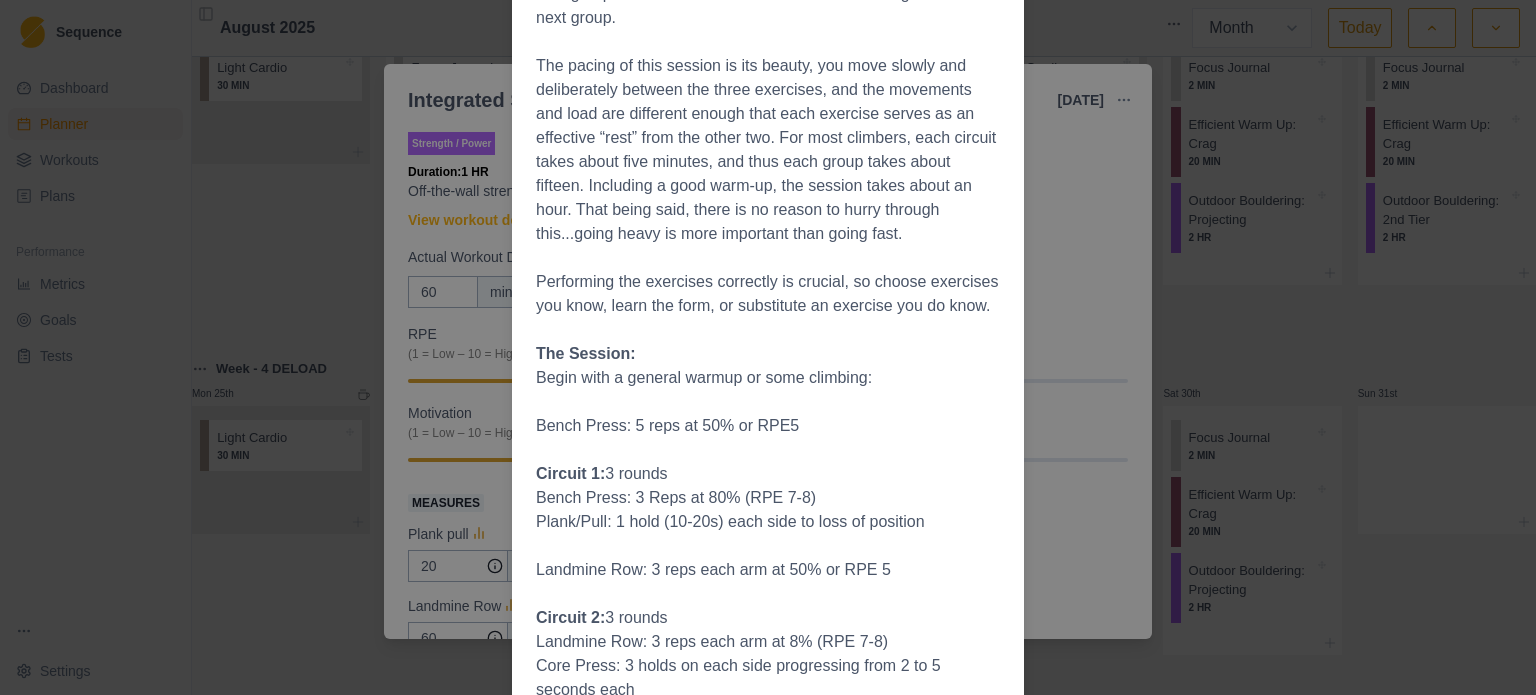 scroll, scrollTop: 700, scrollLeft: 0, axis: vertical 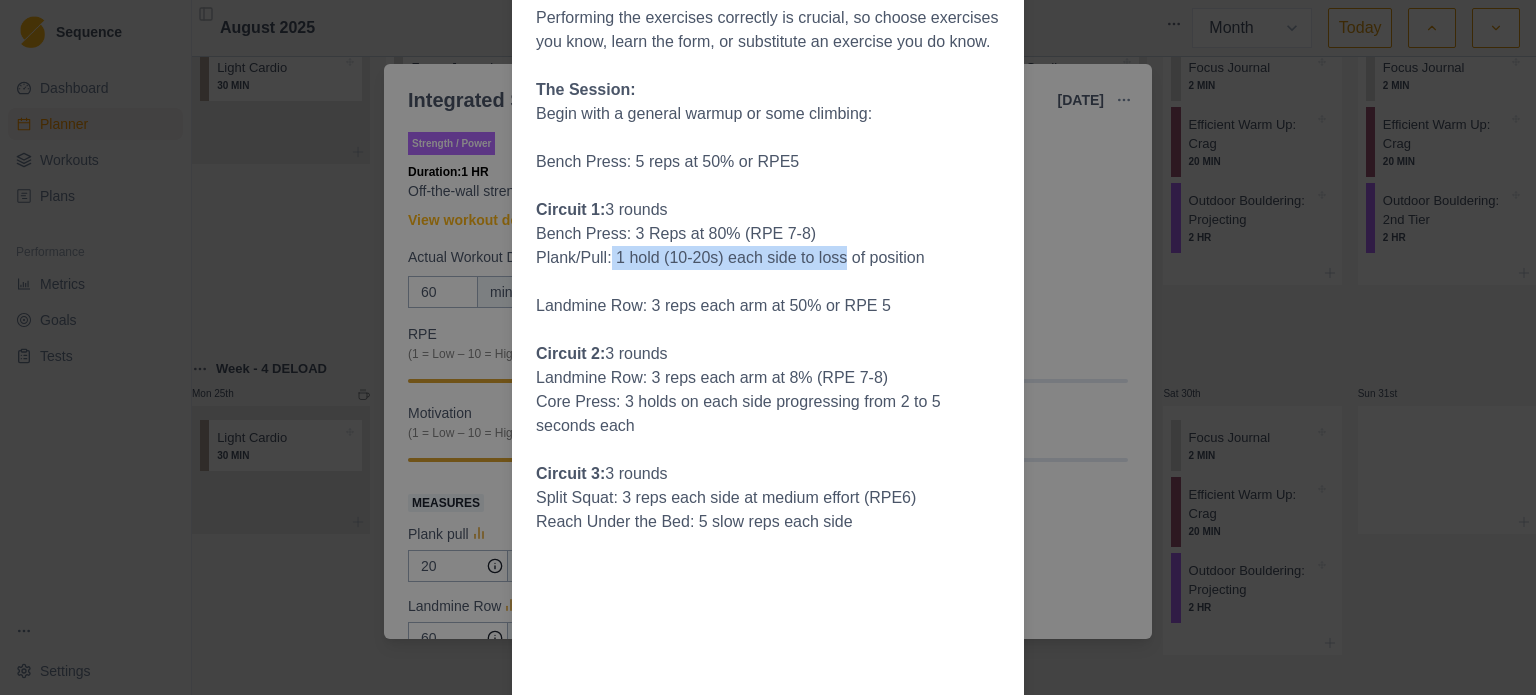 drag, startPoint x: 603, startPoint y: 253, endPoint x: 832, endPoint y: 251, distance: 229.00873 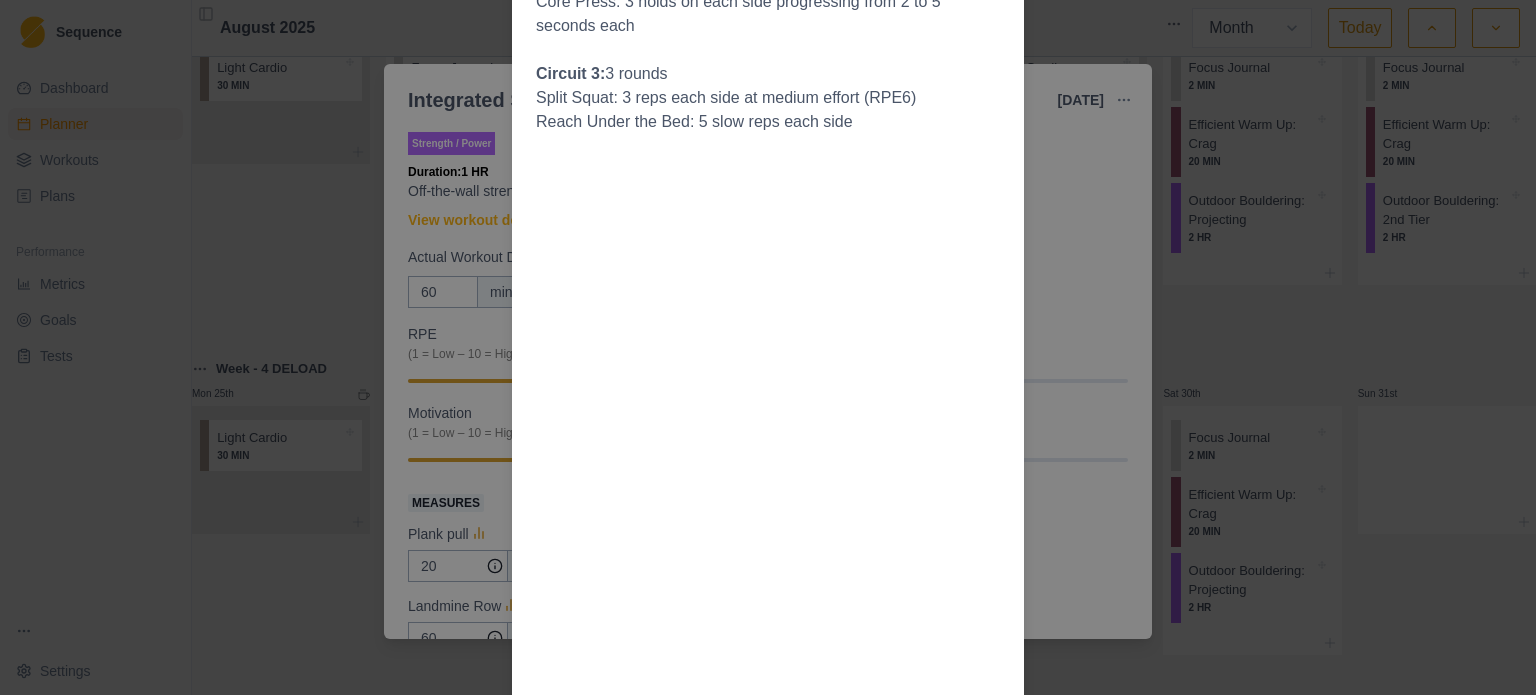 scroll, scrollTop: 900, scrollLeft: 0, axis: vertical 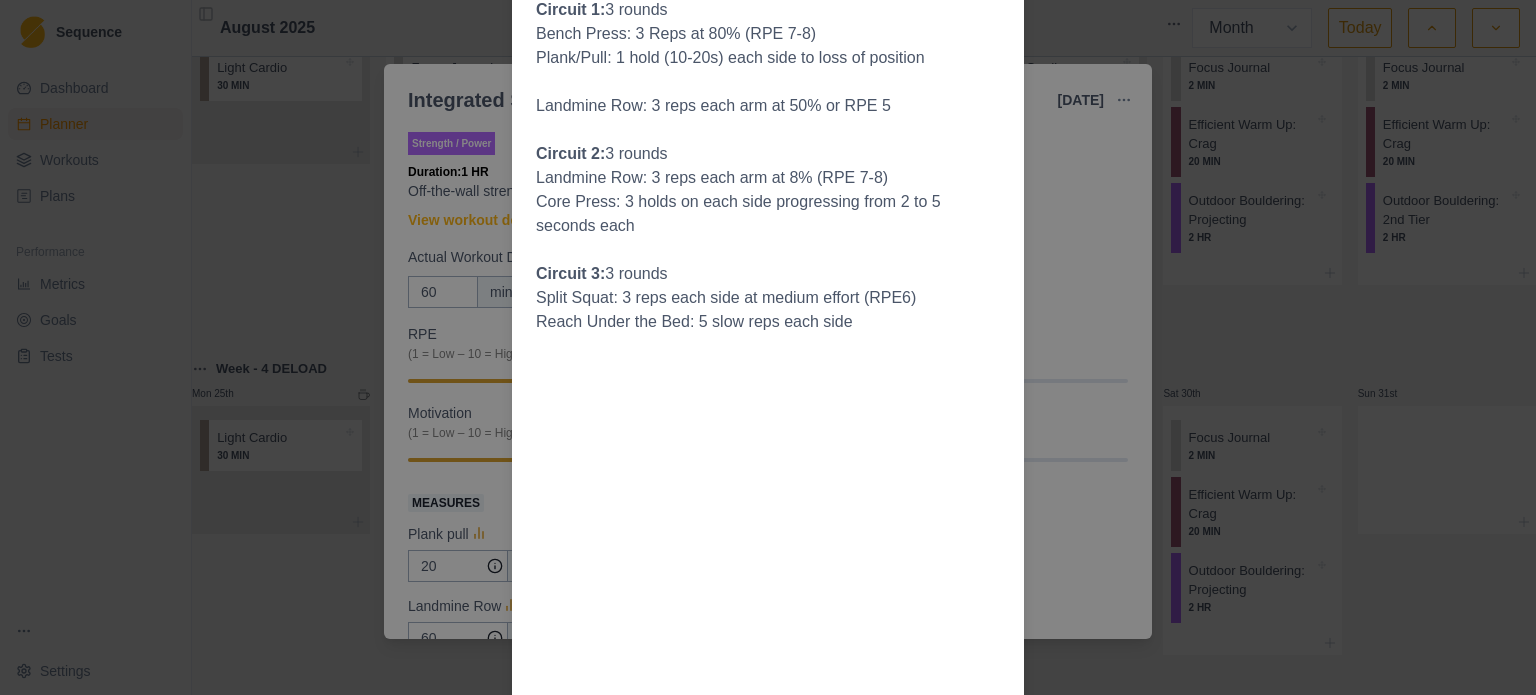 click on "Workout Details General strength training is important, as it allows us to have the physical strength to safely perform the movements of our sport. Over time, as we get stronger, we open up new movement options that were not possible before. Strength training also reduces the risk of injury and helps increase longevity in the sport. In the integrated strength sessions, we program three strength exercises and three mobility or core strength drills. These are grouped into small circuits that are each performed three times. This group would be done three times before moving on to the next group. Performing the exercises correctly is crucial, so choose exercises you know, learn the form, or substitute an exercise you do know. The Session: Begin with a general warmup or some climbing: Bench Press: 5 reps at 50% or RPE5 Circuit 1:  3 rounds Bench Press: 3 Reps at 80% (RPE 7-8) Plank/Pull: 1 hold (10-20s) each side to loss of position Landmine Row: 3 reps each arm at 50% or RPE 5 Circuit 2:  3 rounds Circuit 3:" at bounding box center [768, 347] 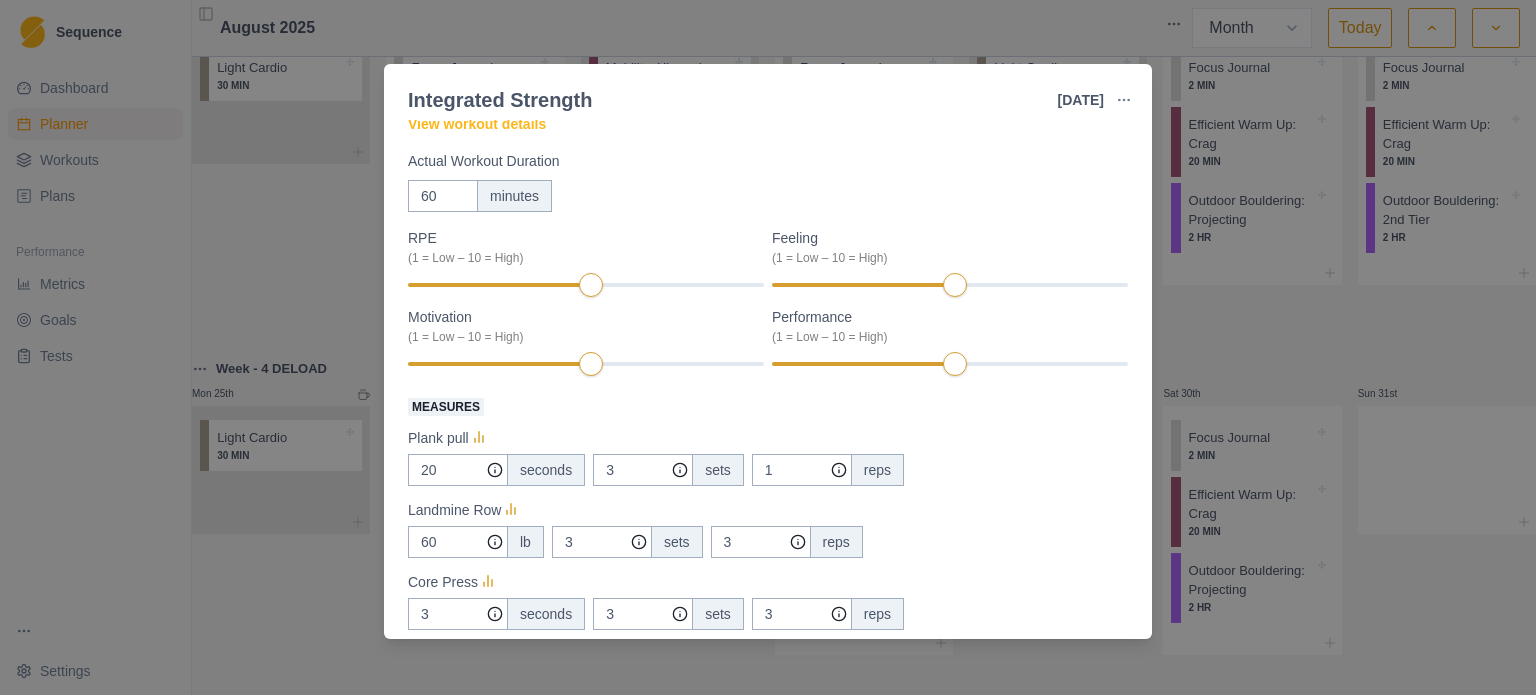 scroll, scrollTop: 0, scrollLeft: 0, axis: both 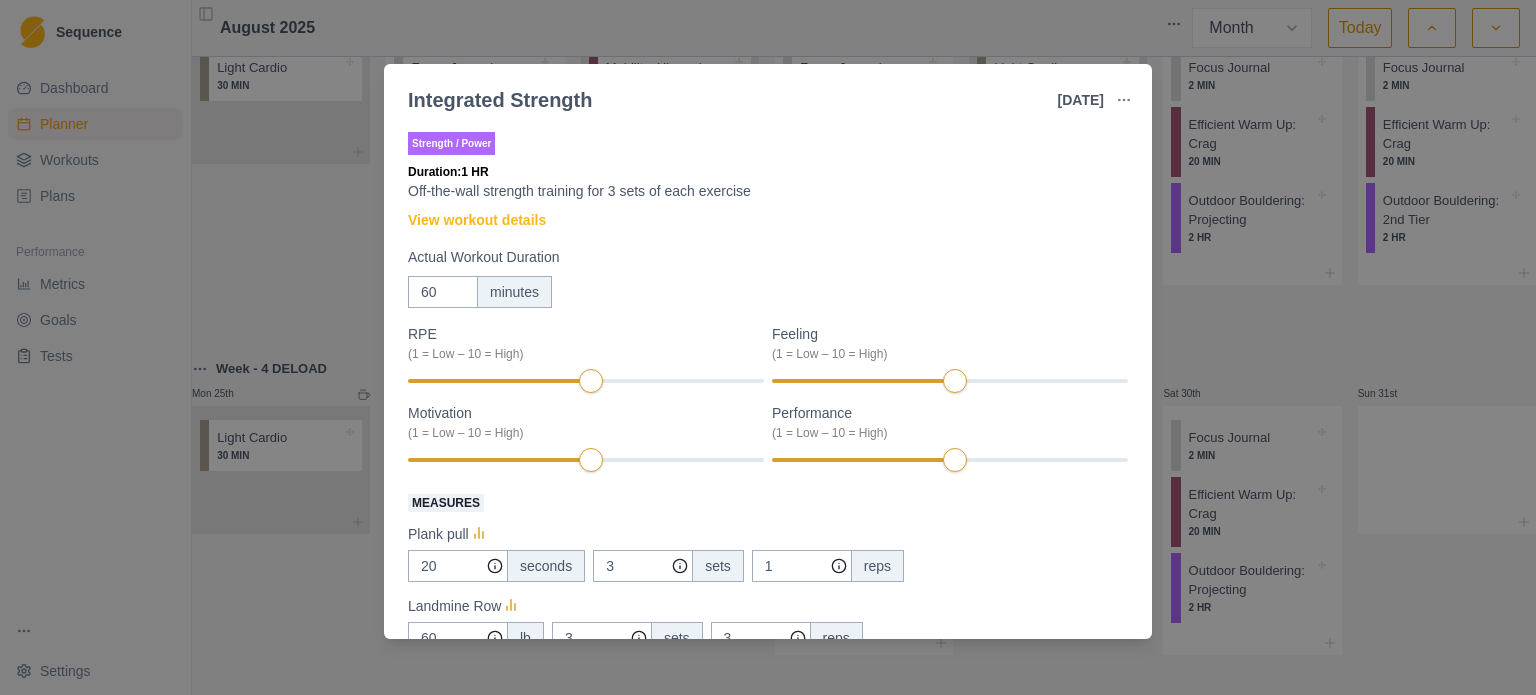 click on "Integrated Strength [DATE] Link To Goal View Workout Metrics Edit Original Workout Reschedule Workout Remove From Schedule Strength / Power Duration: 1 HR Off-the-wall strength training for 3 sets of each exercise View workout details Actual Workout Duration 60 minutes RPE (1 = Low – 10 = High) Feeling (1 = Low – 10 = High) Motivation (1 = Low – 10 = High) Performance (1 = Low – 10 = High) Measures Plank pull 20 seconds 3 sets 1 reps Landmine Row 60 lb 3 sets 3 reps Core Press 3 seconds 3 sets 3 reps Split Squat (Rear foot elevated) 40 lb 3 sets 3 reps Bench Press 145 lb 3 sets 5 reps Training Notes View previous training notes Mark as Incomplete Complete Workout" at bounding box center (768, 347) 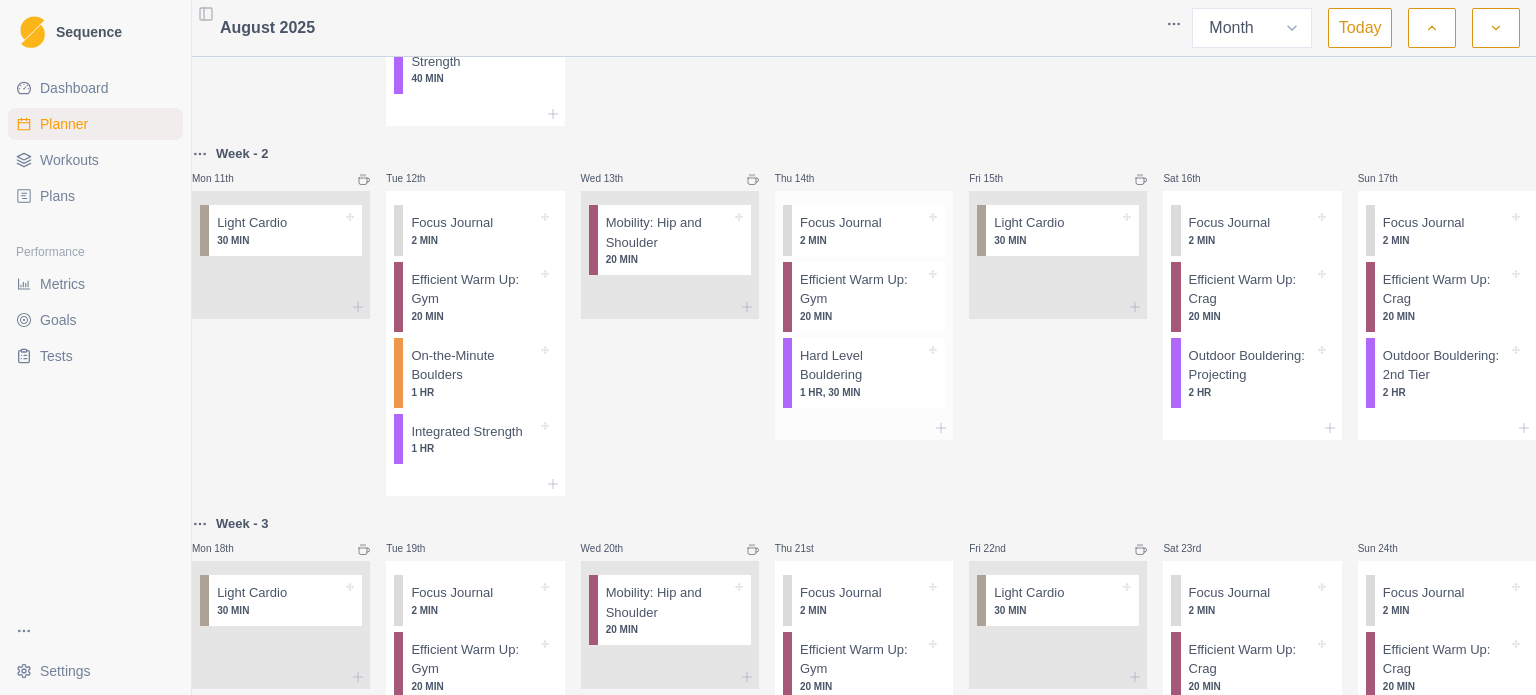 scroll, scrollTop: 596, scrollLeft: 0, axis: vertical 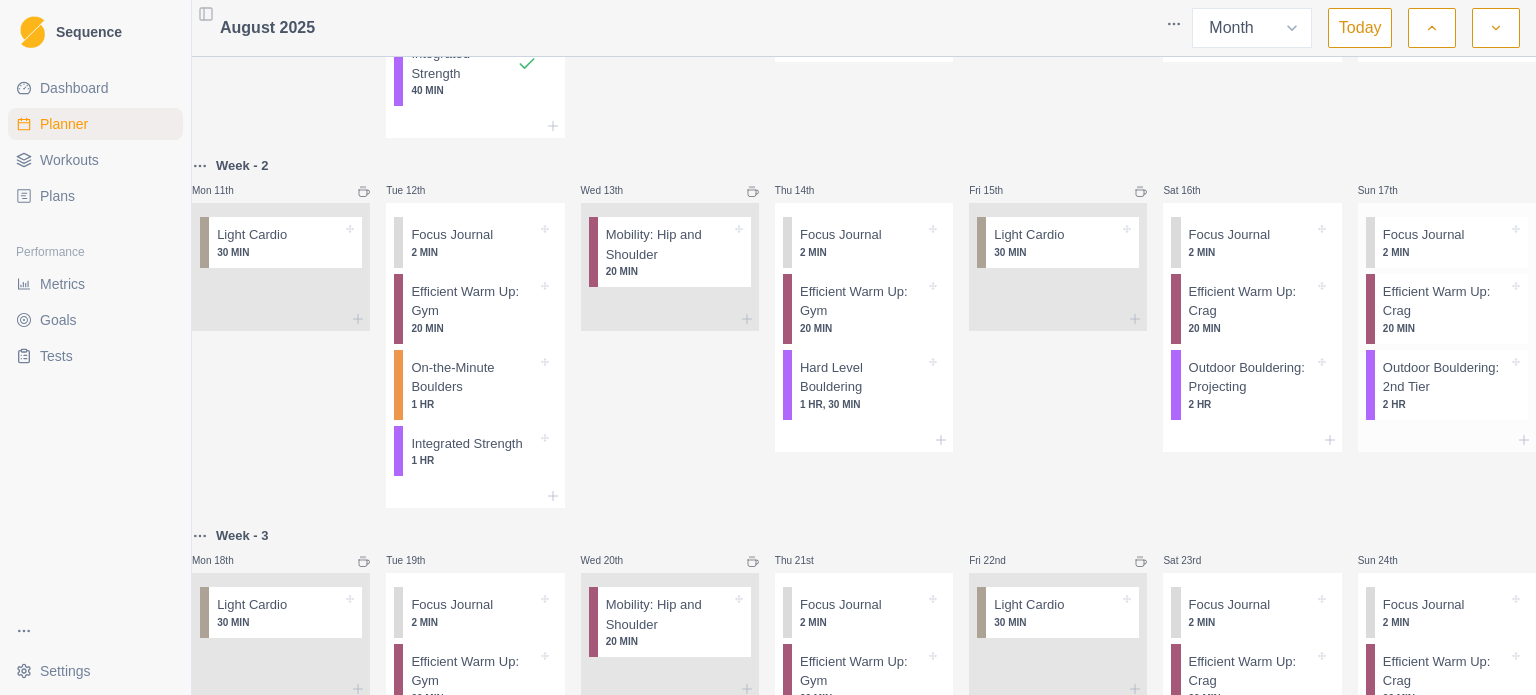 click on "Outdoor Bouldering: 2nd Tier" at bounding box center [1445, 377] 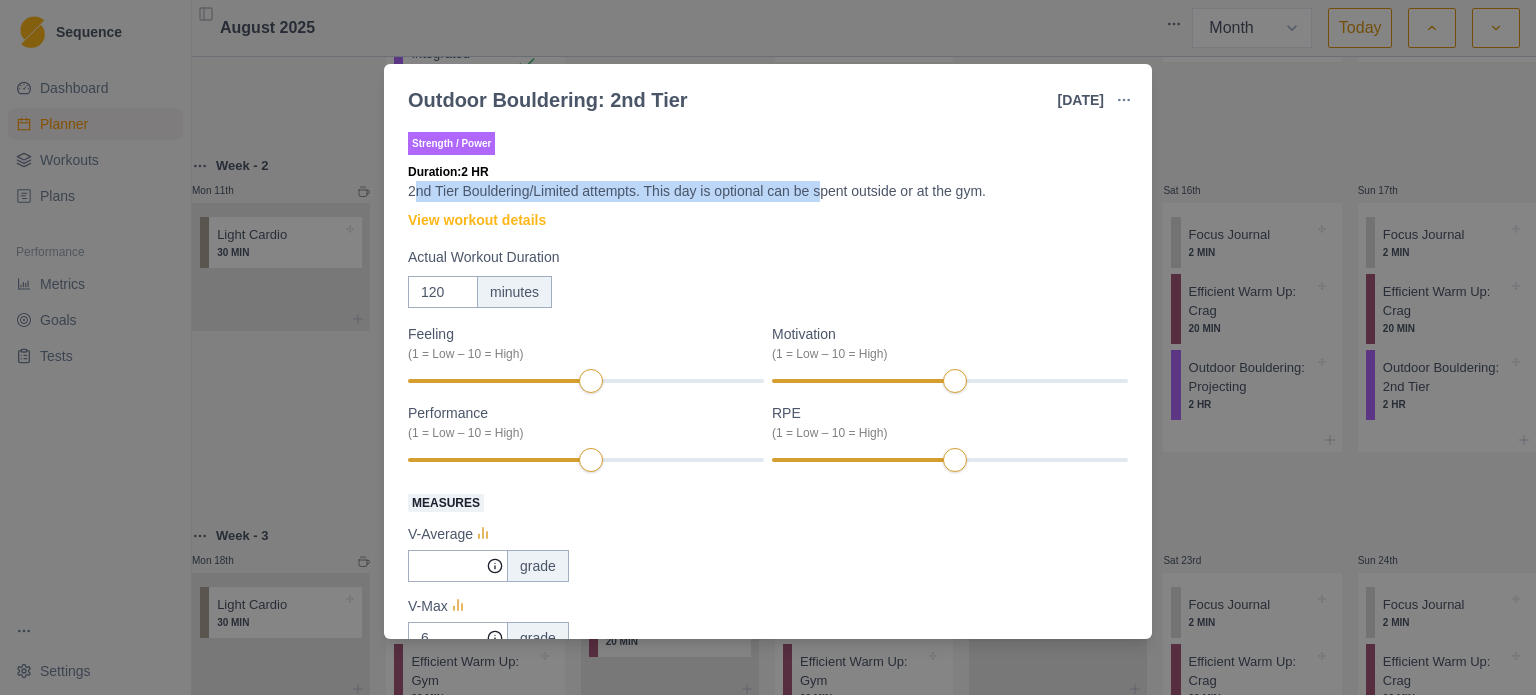drag, startPoint x: 418, startPoint y: 187, endPoint x: 821, endPoint y: 190, distance: 403.01117 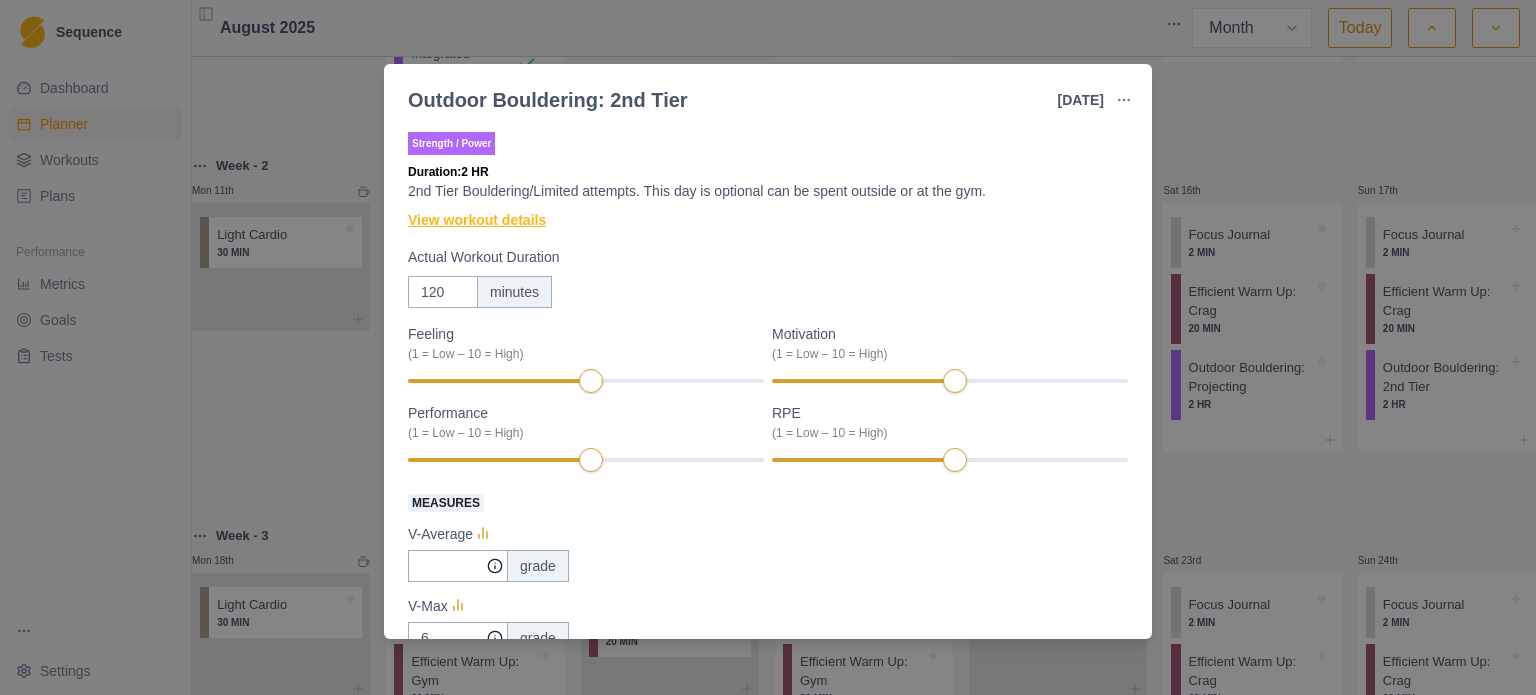 click on "View workout details" at bounding box center [477, 220] 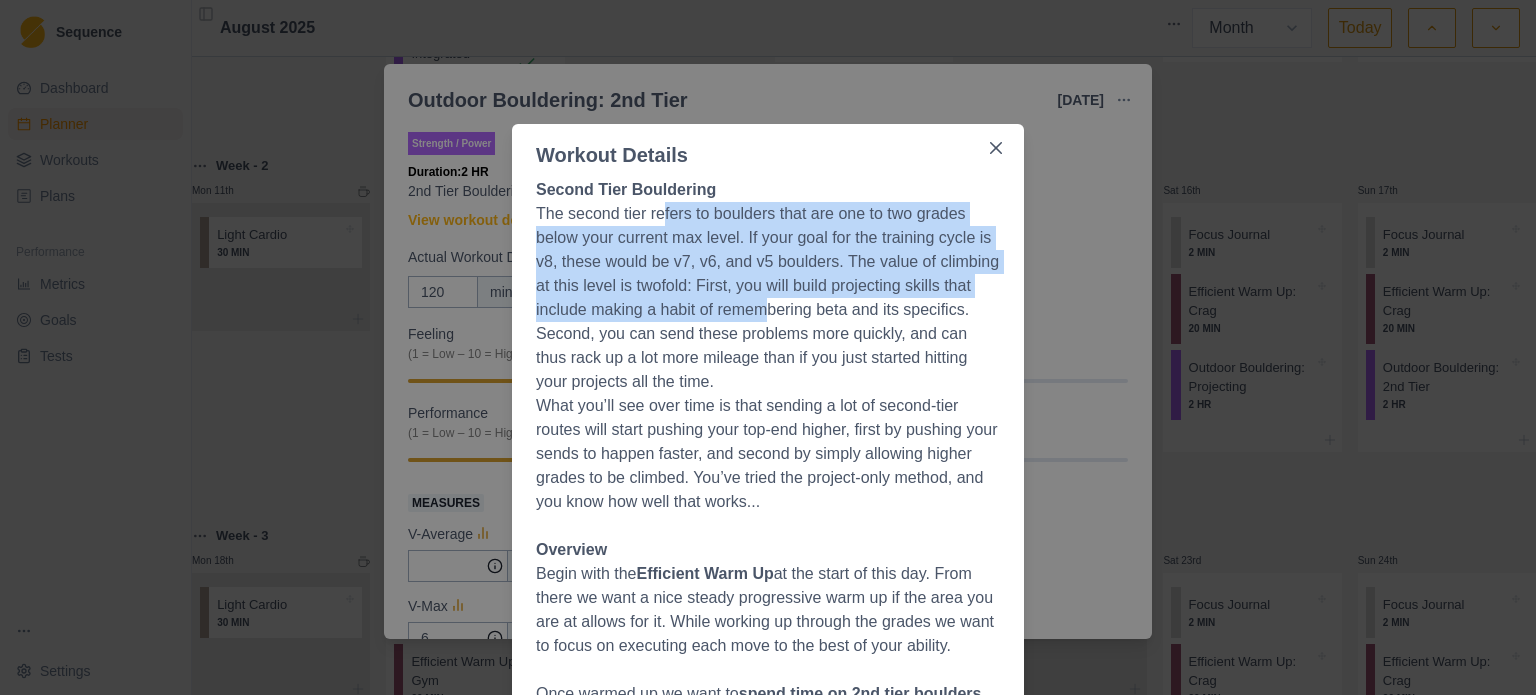 drag, startPoint x: 651, startPoint y: 217, endPoint x: 758, endPoint y: 307, distance: 139.81773 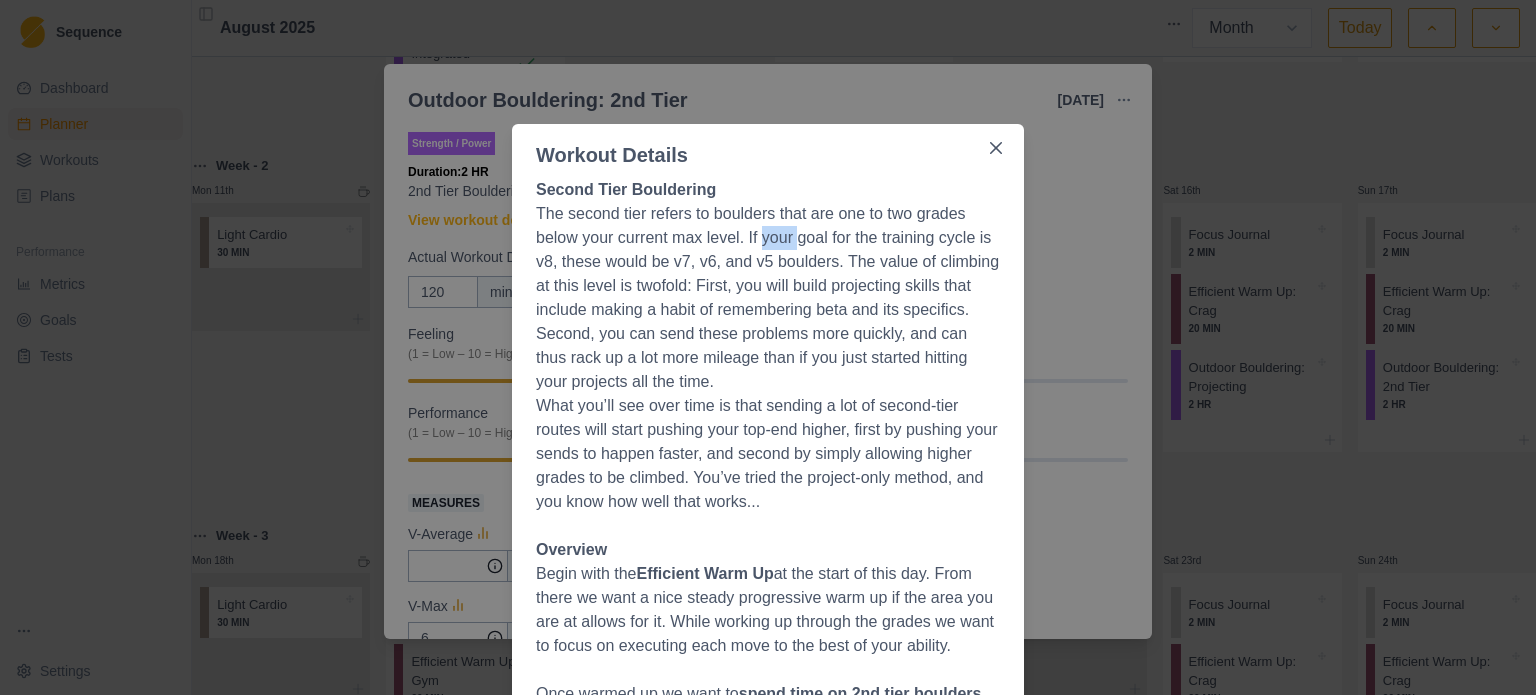 click on "The second tier refers to boulders that are one to two grades below your current max level. If your goal for the training cycle is v8, these would be v7, v6, and v5 boulders. The value of climbing at this level is twofold: First, you will build projecting skills that include making a habit of remembering beta and its specifics. Second, you can send these problems more quickly, and can thus rack up a lot more mileage than if you just started hitting your projects all the time." at bounding box center [768, 298] 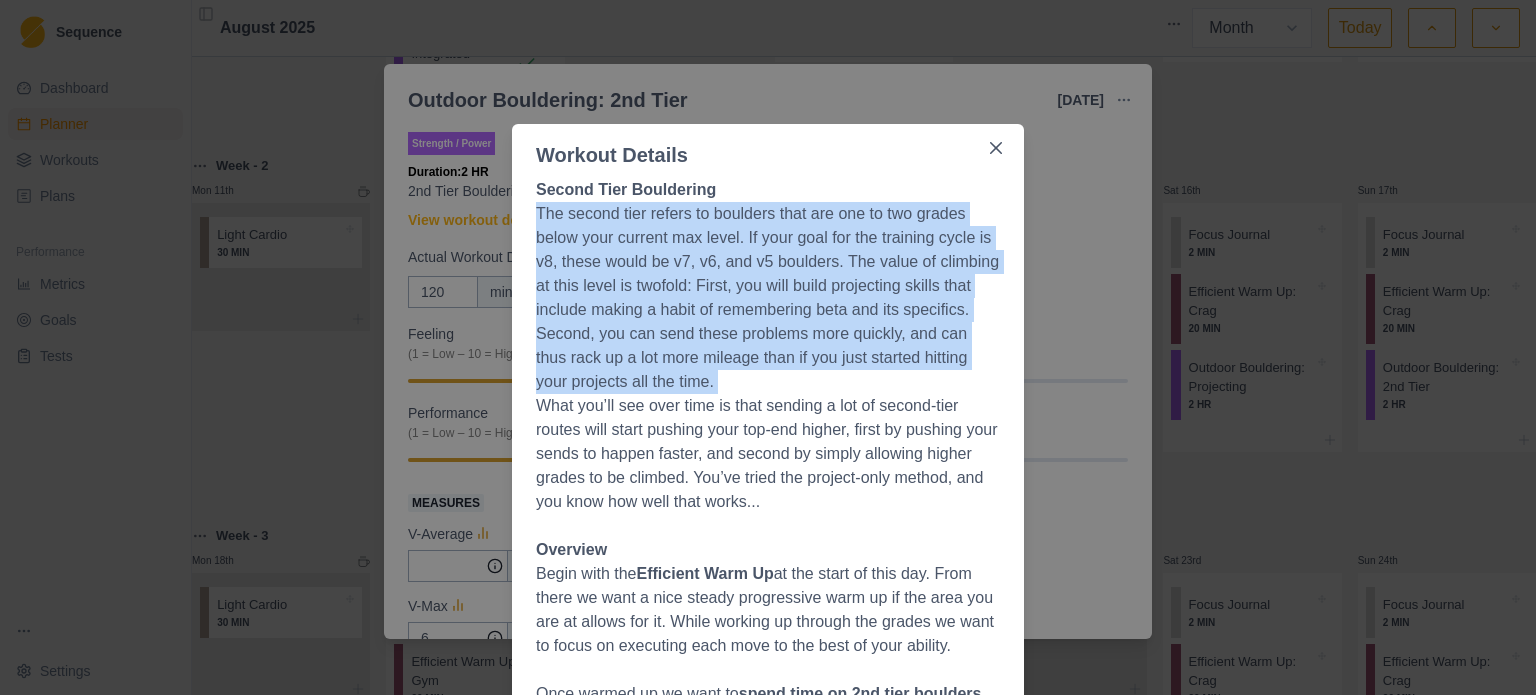 click on "The second tier refers to boulders that are one to two grades below your current max level. If your goal for the training cycle is v8, these would be v7, v6, and v5 boulders. The value of climbing at this level is twofold: First, you will build projecting skills that include making a habit of remembering beta and its specifics. Second, you can send these problems more quickly, and can thus rack up a lot more mileage than if you just started hitting your projects all the time." at bounding box center [768, 298] 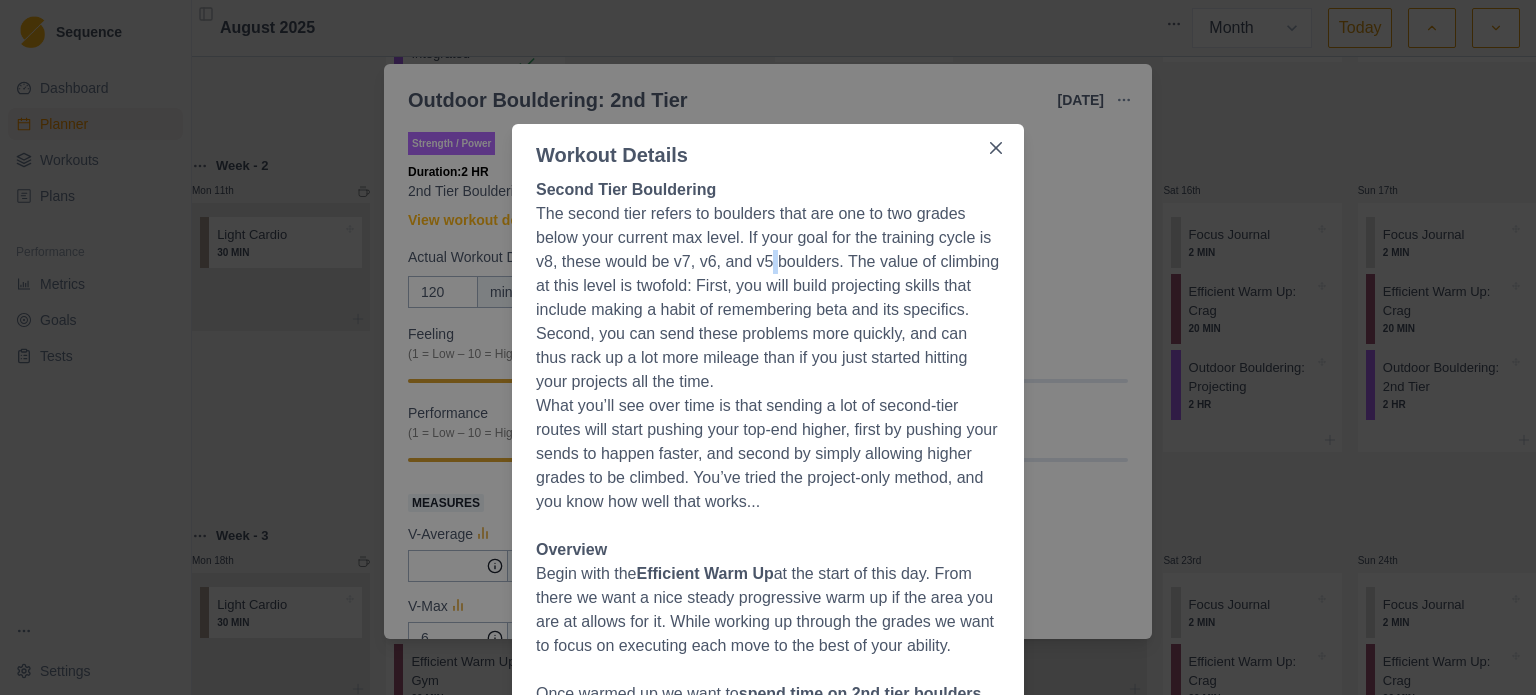 click on "The second tier refers to boulders that are one to two grades below your current max level. If your goal for the training cycle is v8, these would be v7, v6, and v5 boulders. The value of climbing at this level is twofold: First, you will build projecting skills that include making a habit of remembering beta and its specifics. Second, you can send these problems more quickly, and can thus rack up a lot more mileage than if you just started hitting your projects all the time." at bounding box center (768, 298) 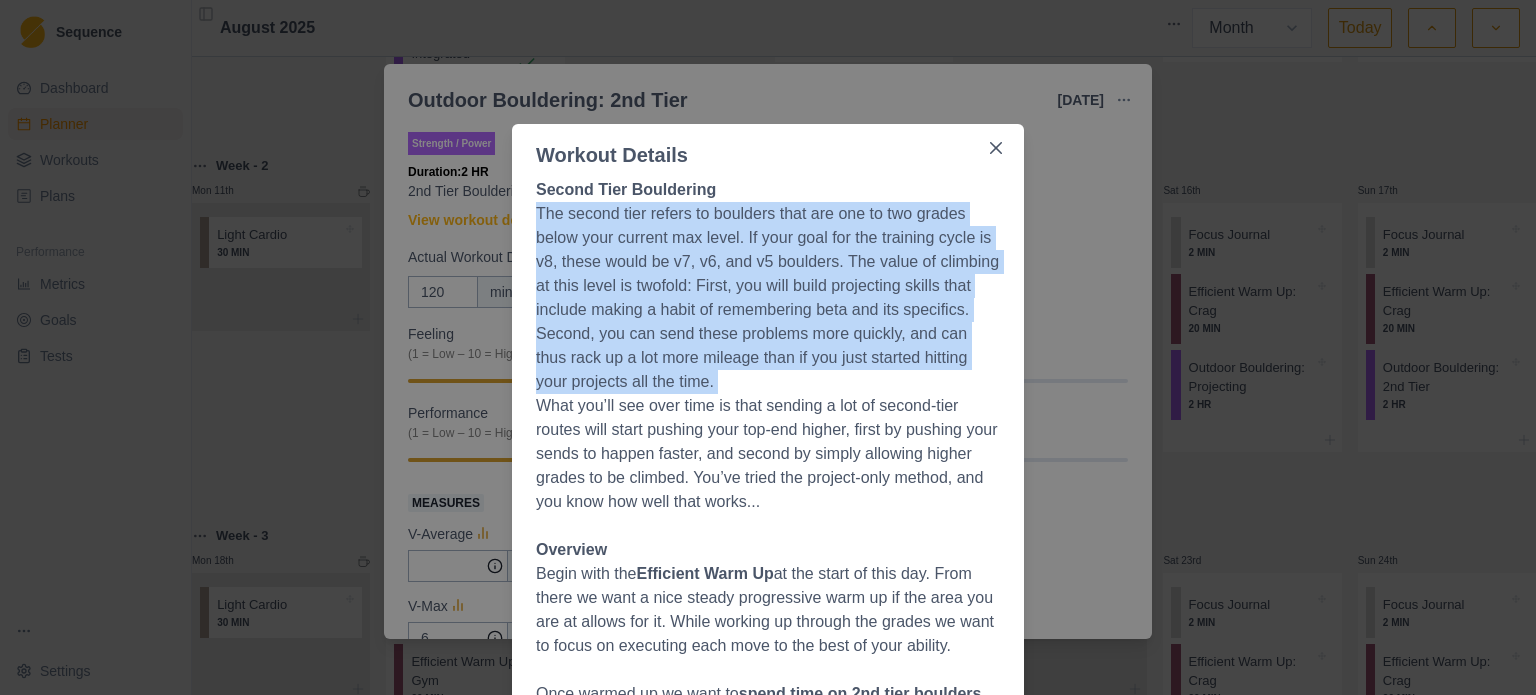 click on "The second tier refers to boulders that are one to two grades below your current max level. If your goal for the training cycle is v8, these would be v7, v6, and v5 boulders. The value of climbing at this level is twofold: First, you will build projecting skills that include making a habit of remembering beta and its specifics. Second, you can send these problems more quickly, and can thus rack up a lot more mileage than if you just started hitting your projects all the time." at bounding box center (768, 298) 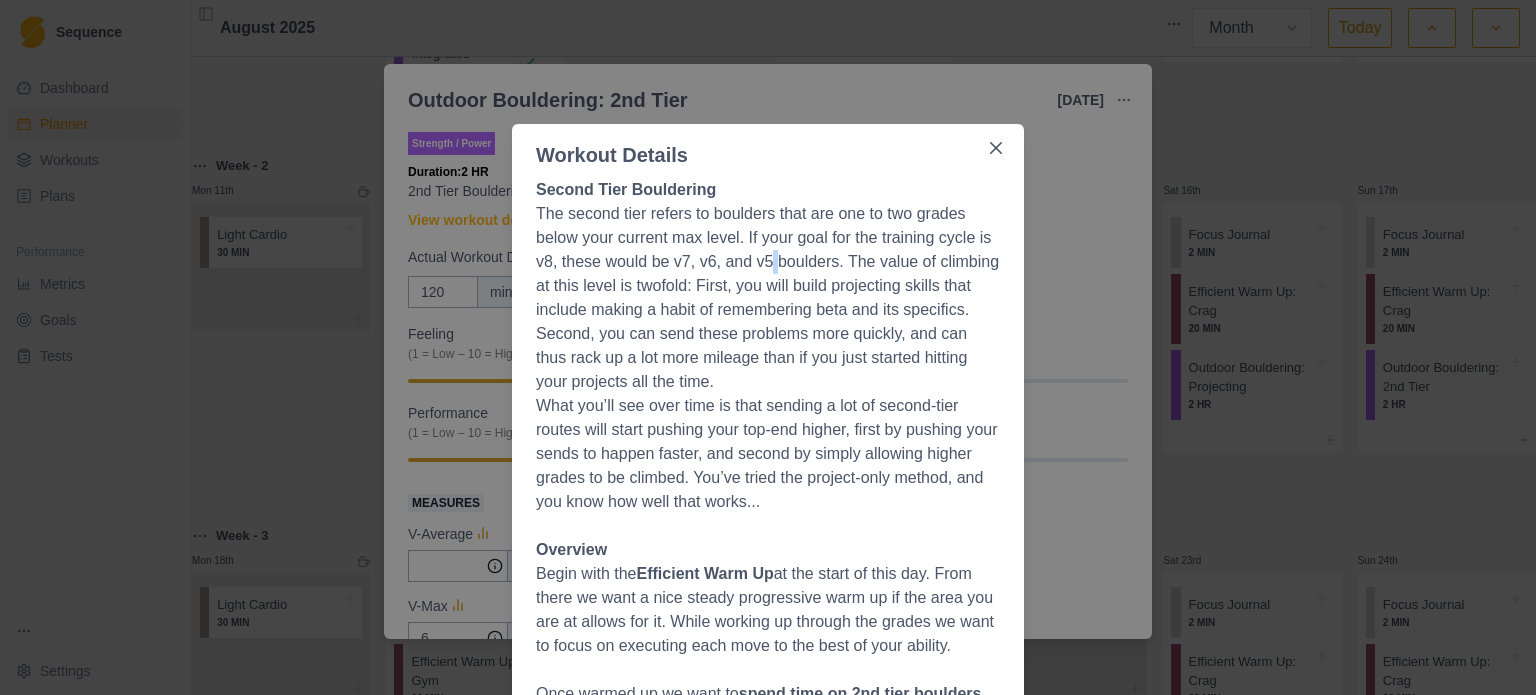 click on "The second tier refers to boulders that are one to two grades below your current max level. If your goal for the training cycle is v8, these would be v7, v6, and v5 boulders. The value of climbing at this level is twofold: First, you will build projecting skills that include making a habit of remembering beta and its specifics. Second, you can send these problems more quickly, and can thus rack up a lot more mileage than if you just started hitting your projects all the time." at bounding box center [768, 298] 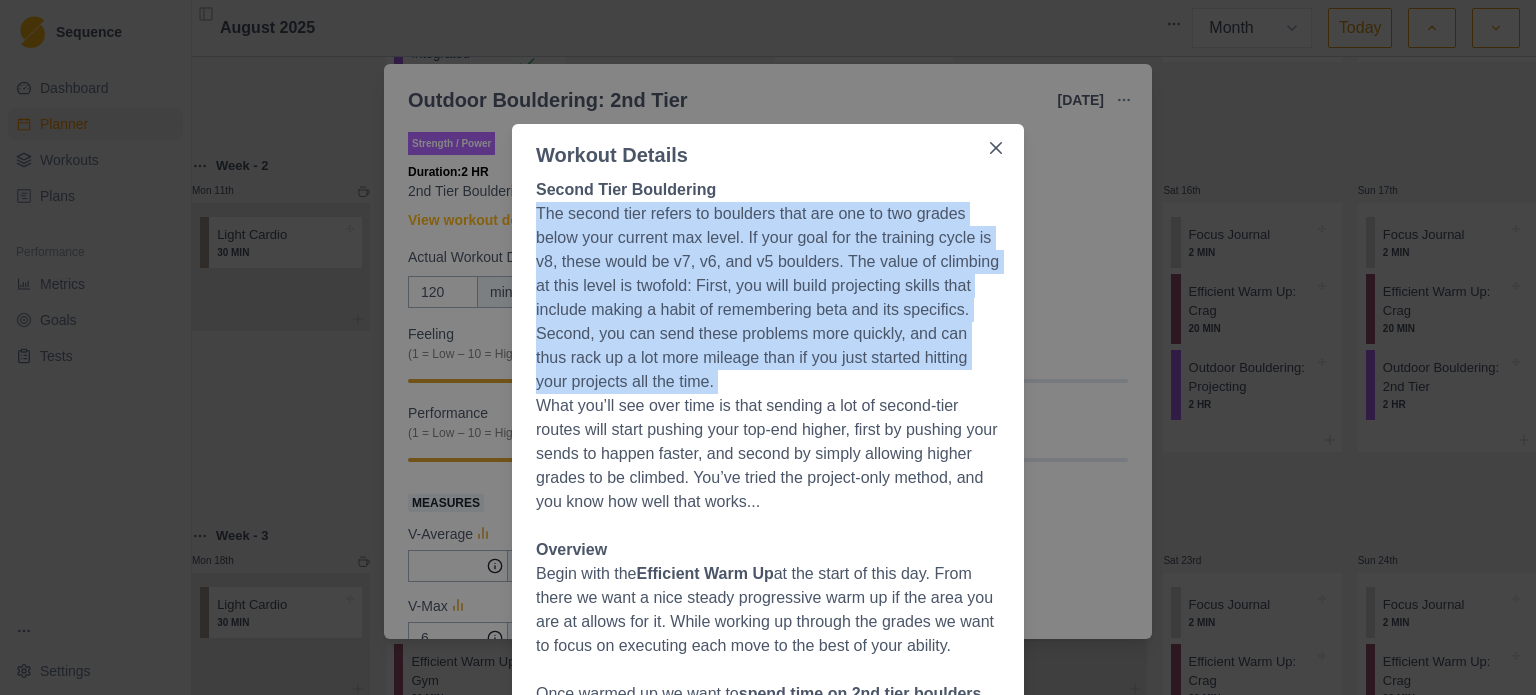 click on "The second tier refers to boulders that are one to two grades below your current max level. If your goal for the training cycle is v8, these would be v7, v6, and v5 boulders. The value of climbing at this level is twofold: First, you will build projecting skills that include making a habit of remembering beta and its specifics. Second, you can send these problems more quickly, and can thus rack up a lot more mileage than if you just started hitting your projects all the time." at bounding box center [768, 298] 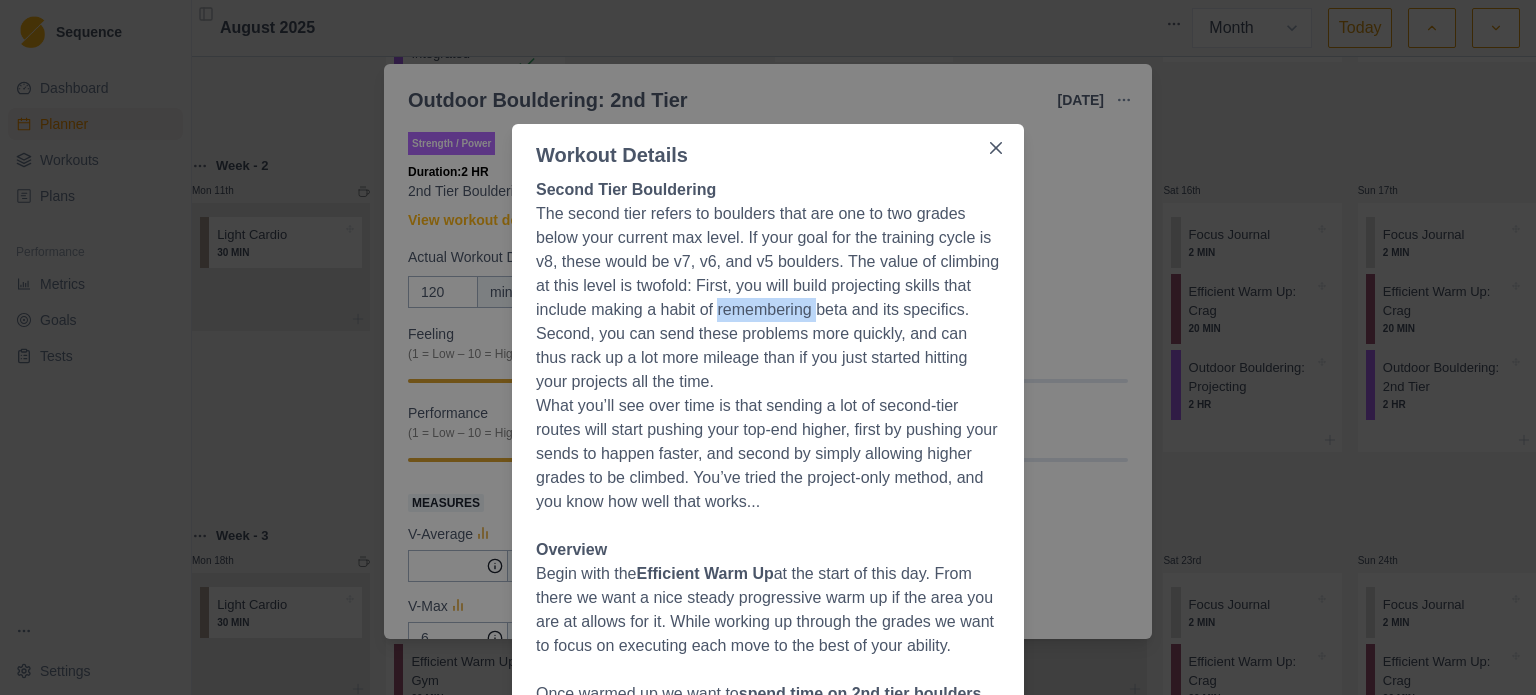 click on "The second tier refers to boulders that are one to two grades below your current max level. If your goal for the training cycle is v8, these would be v7, v6, and v5 boulders. The value of climbing at this level is twofold: First, you will build projecting skills that include making a habit of remembering beta and its specifics. Second, you can send these problems more quickly, and can thus rack up a lot more mileage than if you just started hitting your projects all the time." at bounding box center (768, 298) 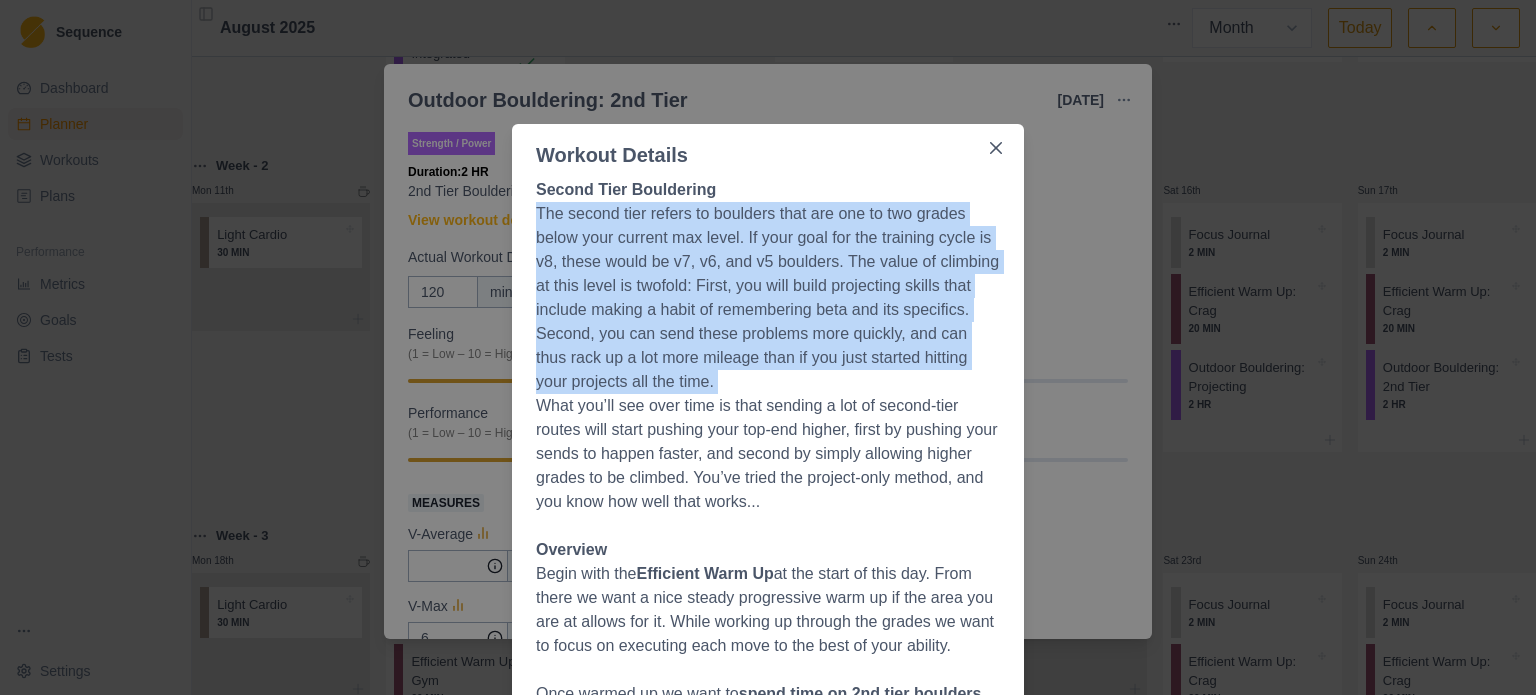 click on "The second tier refers to boulders that are one to two grades below your current max level. If your goal for the training cycle is v8, these would be v7, v6, and v5 boulders. The value of climbing at this level is twofold: First, you will build projecting skills that include making a habit of remembering beta and its specifics. Second, you can send these problems more quickly, and can thus rack up a lot more mileage than if you just started hitting your projects all the time." at bounding box center [768, 298] 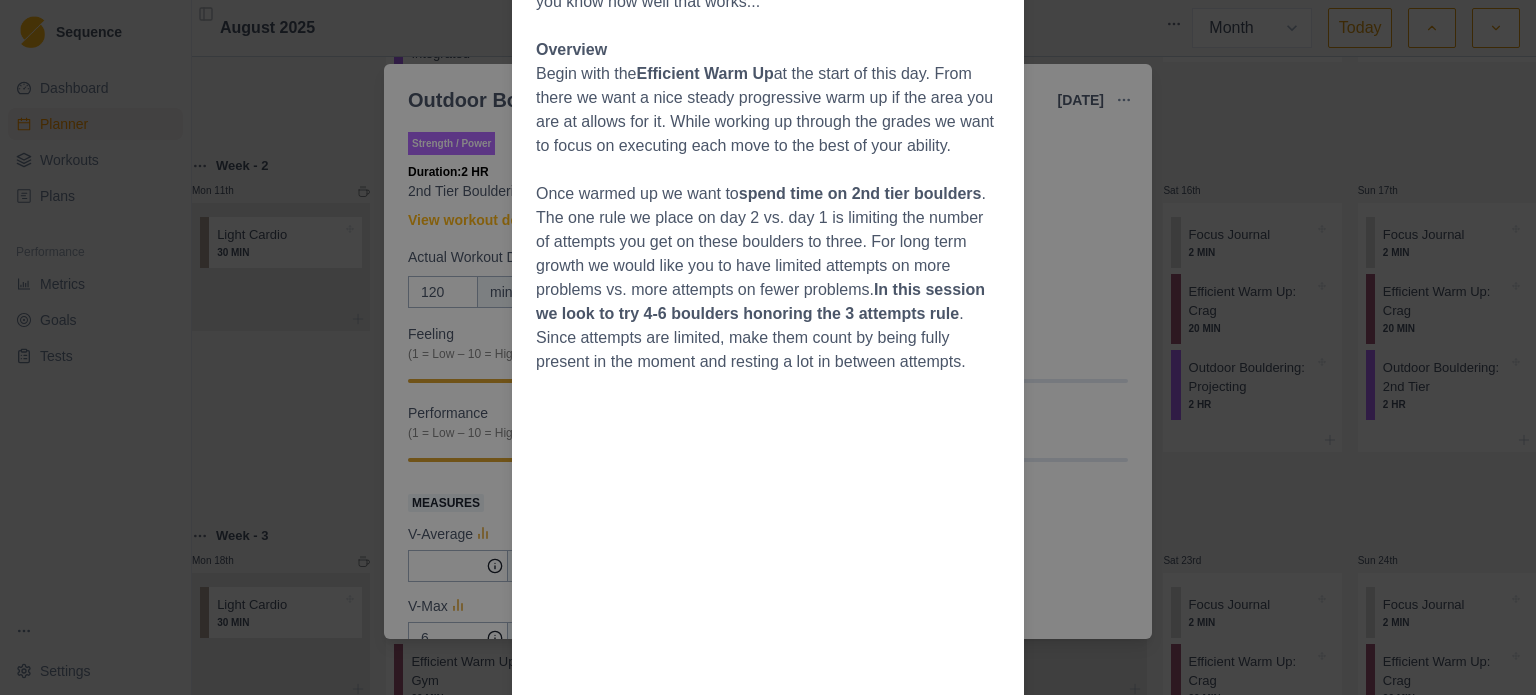 scroll, scrollTop: 551, scrollLeft: 0, axis: vertical 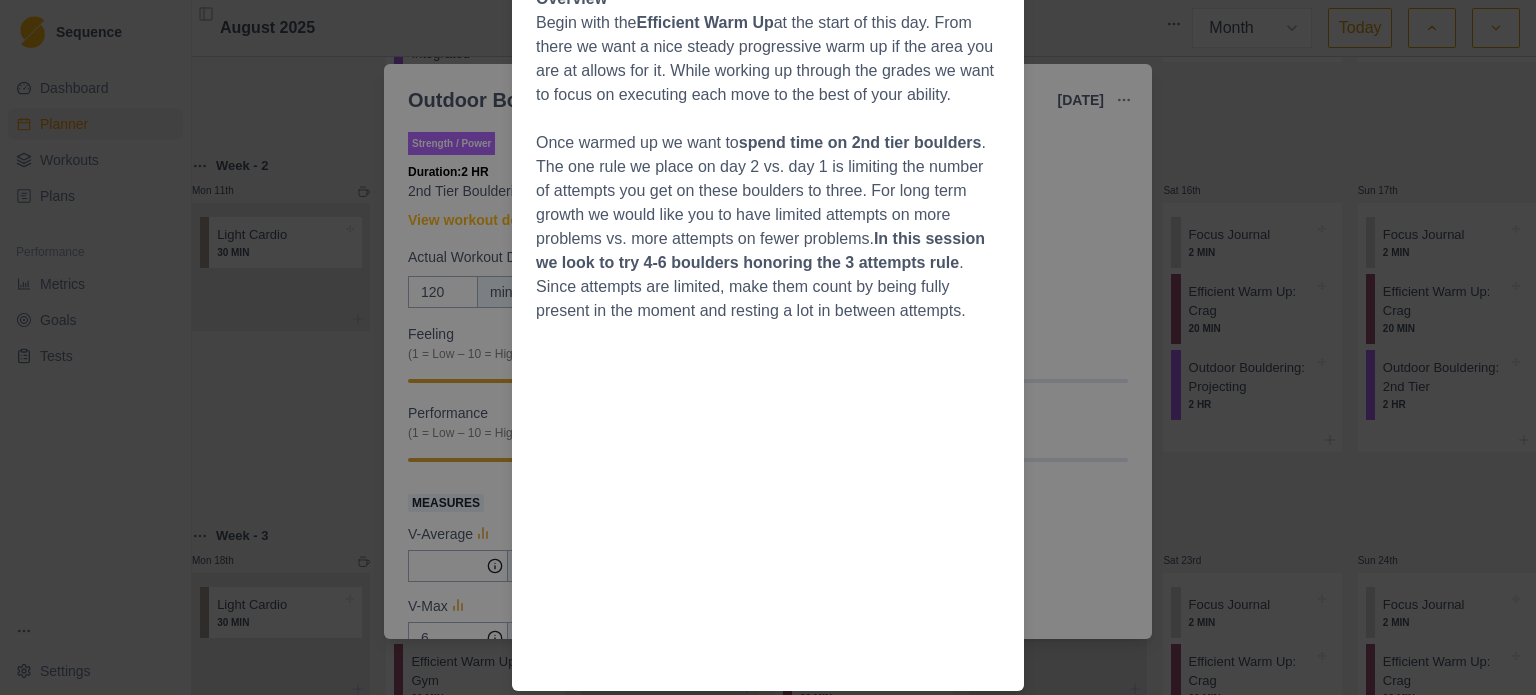 click on "Workout Details Second Tier Bouldering The second tier refers to boulders that are one to two grades below your current max level. If your goal for the training cycle is v8, these would be v7, v6, and v5 boulders. The value of climbing at this level is twofold: First, you will build projecting skills that include making a habit of remembering beta and its specifics. Second, you can send these problems more quickly, and can thus rack up a lot more mileage than if you just started hitting your projects all the time. What you’ll see over time is that sending a lot of second-tier routes will start pushing your top-end higher, first by pushing your sends to happen faster, and second by simply allowing higher grades to be climbed. You’ve tried the project-only method, and you know how well that works... Overview Begin with the  Efficient Warm Up Once warmed up we want to  spend time on 2nd tier boulders In this session we look to try 4-6 boulders honoring the 3 attempts rule" at bounding box center [768, 347] 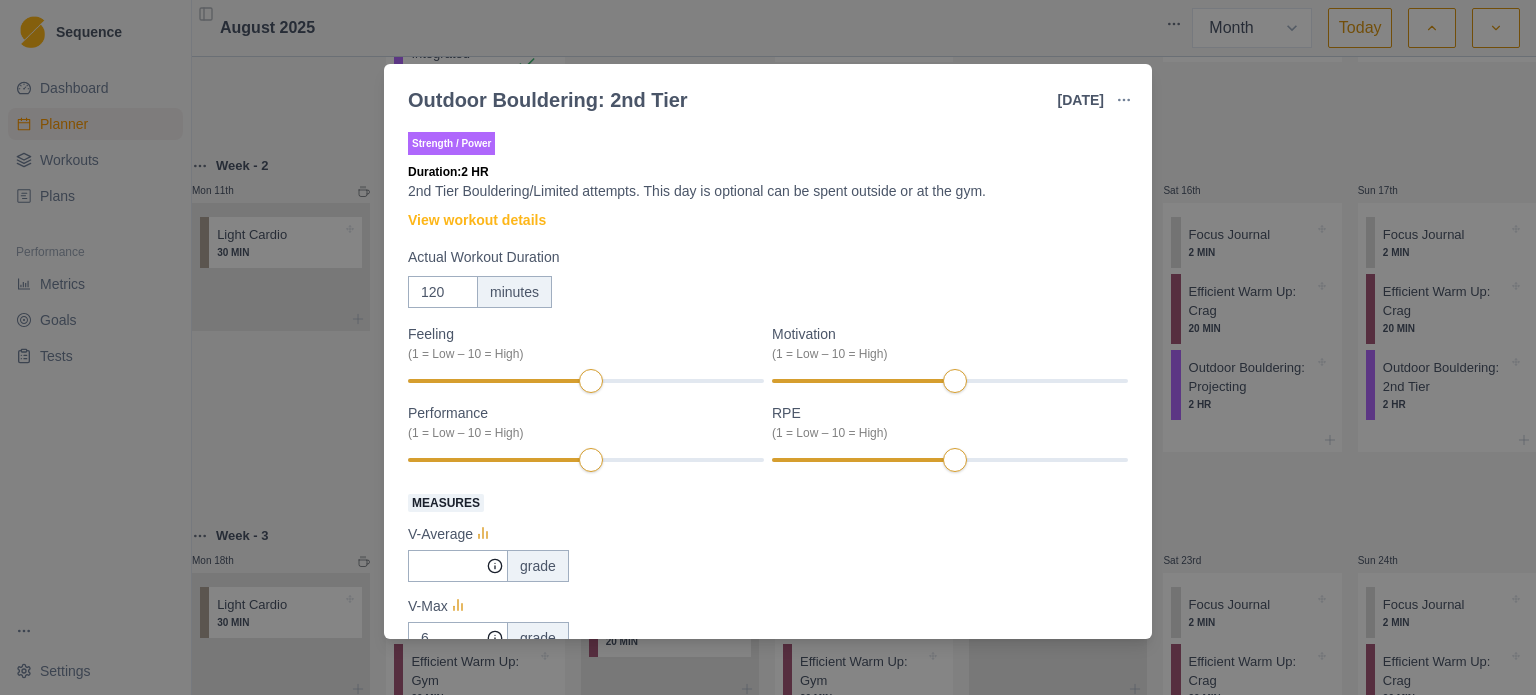 click on "Outdoor Bouldering: 2nd Tier [DATE] Link To Goal View Workout Metrics Edit Original Workout Reschedule Workout Remove From Schedule Strength / Power Duration:  2 HR 2nd Tier Bouldering/Limited attempts. This day is optional can be spent outside or at the gym.
View workout details Actual Workout Duration 120 minutes Feeling (1 = Low – 10 = High) Motivation (1 = Low – 10 = High) Performance (1 = Low – 10 = High) RPE (1 = Low – 10 = High) Measures V-Average grade V-Max  6 grade V-Sum 80 grade Number of problems 35 Amount Logbook Boulder Add entry Training Notes View previous training notes On Rock Mark as Incomplete Complete Workout" at bounding box center [768, 347] 